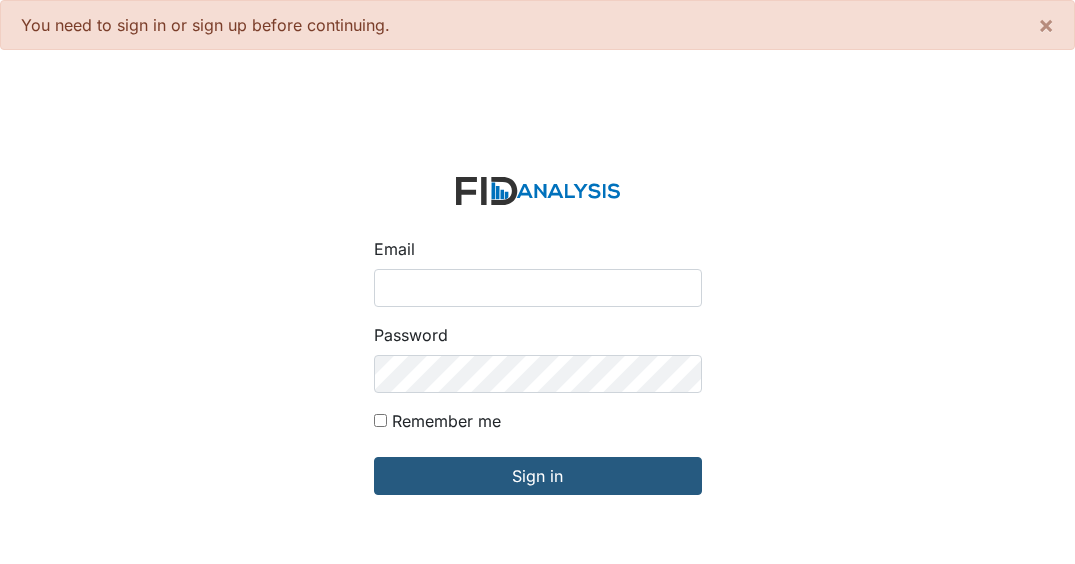 scroll, scrollTop: 0, scrollLeft: 0, axis: both 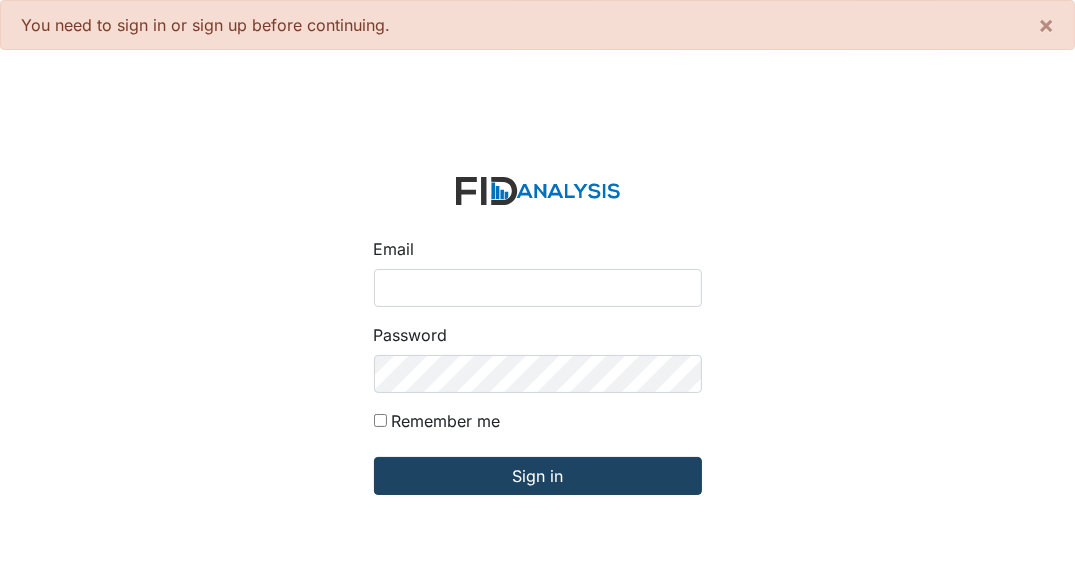 type on "[EMAIL_ADDRESS][DOMAIN_NAME]" 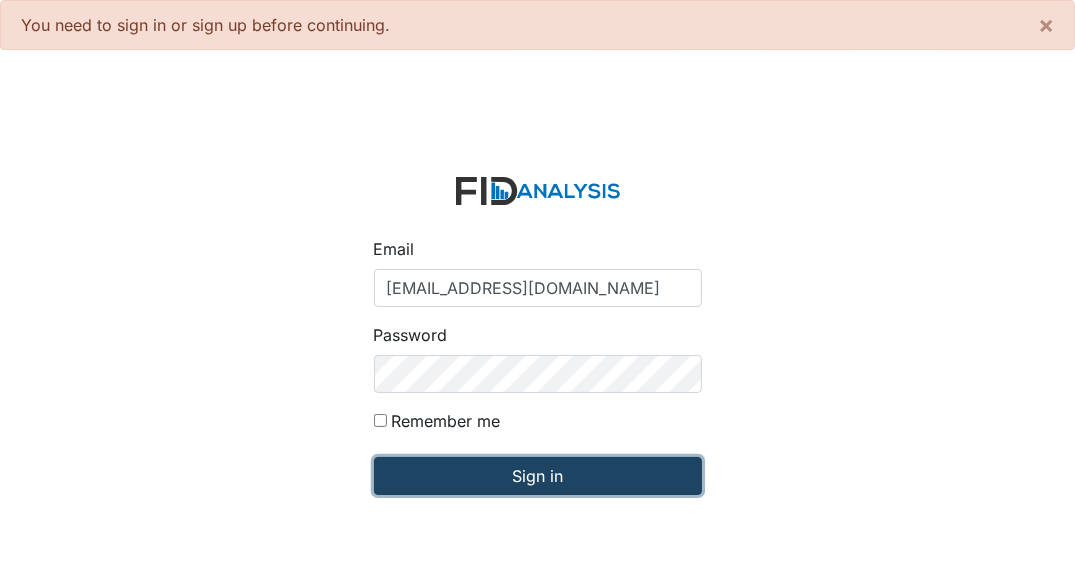 click on "Sign in" at bounding box center [538, 476] 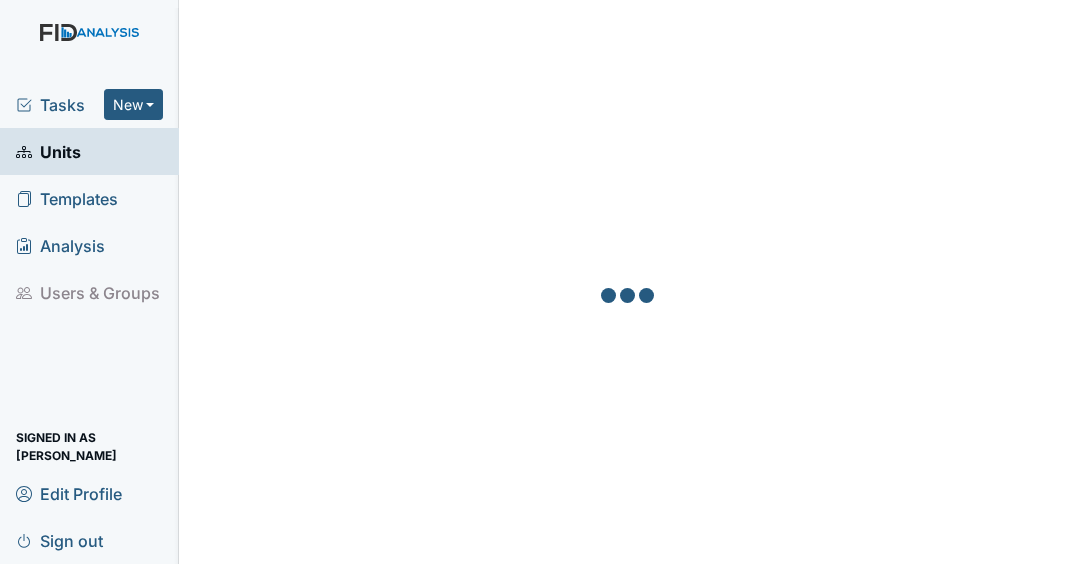 scroll, scrollTop: 0, scrollLeft: 0, axis: both 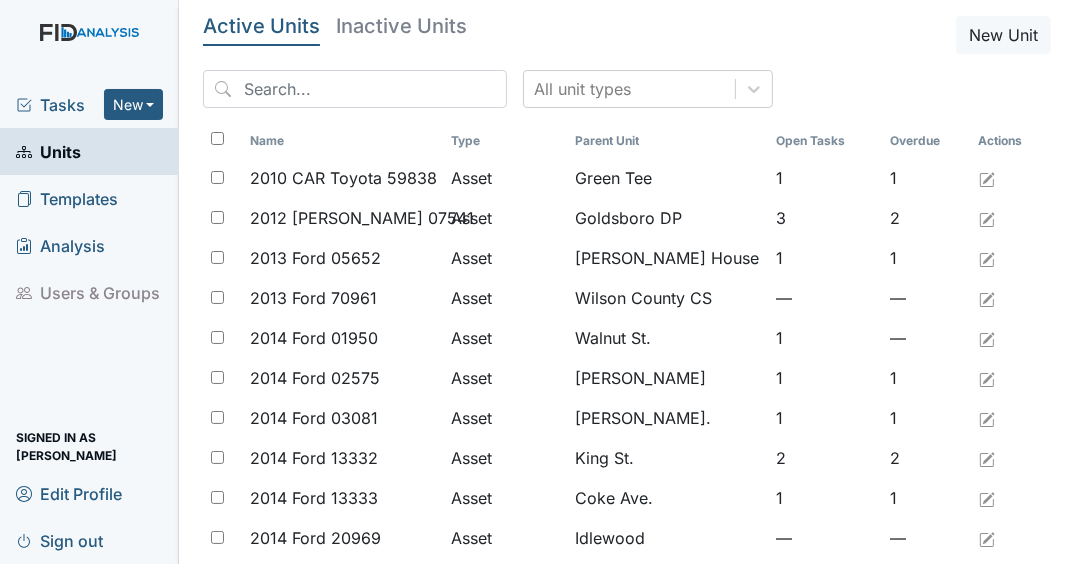 click on "Tasks" at bounding box center [60, 105] 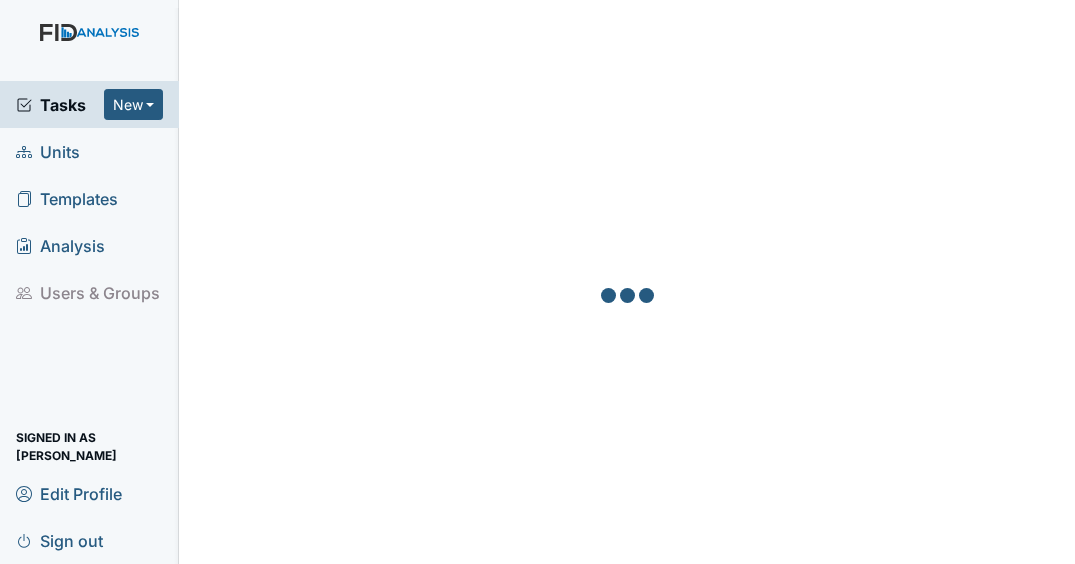 scroll, scrollTop: 0, scrollLeft: 0, axis: both 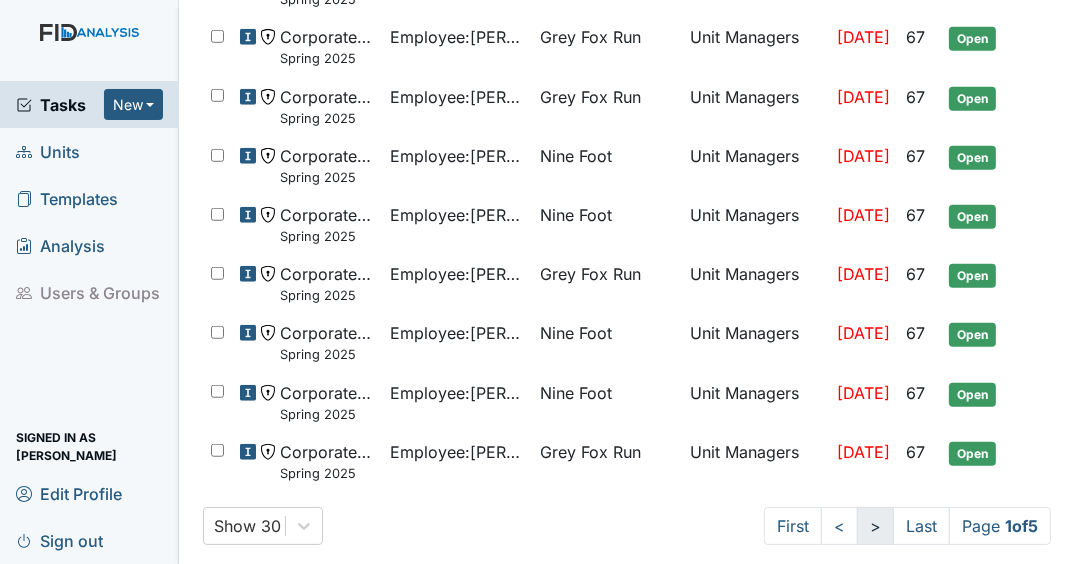 click on ">" at bounding box center (875, 526) 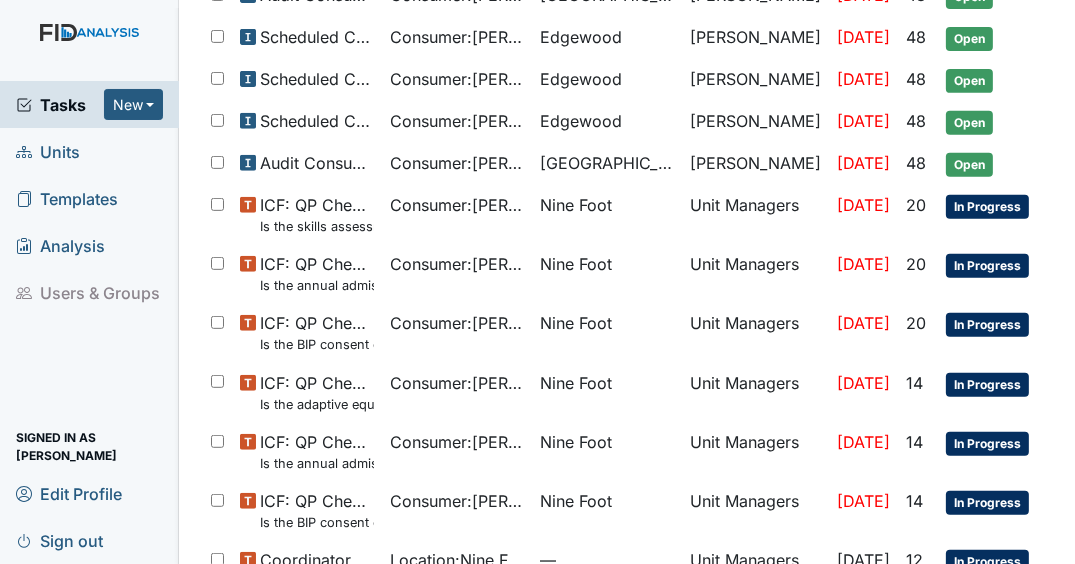 scroll, scrollTop: 618, scrollLeft: 0, axis: vertical 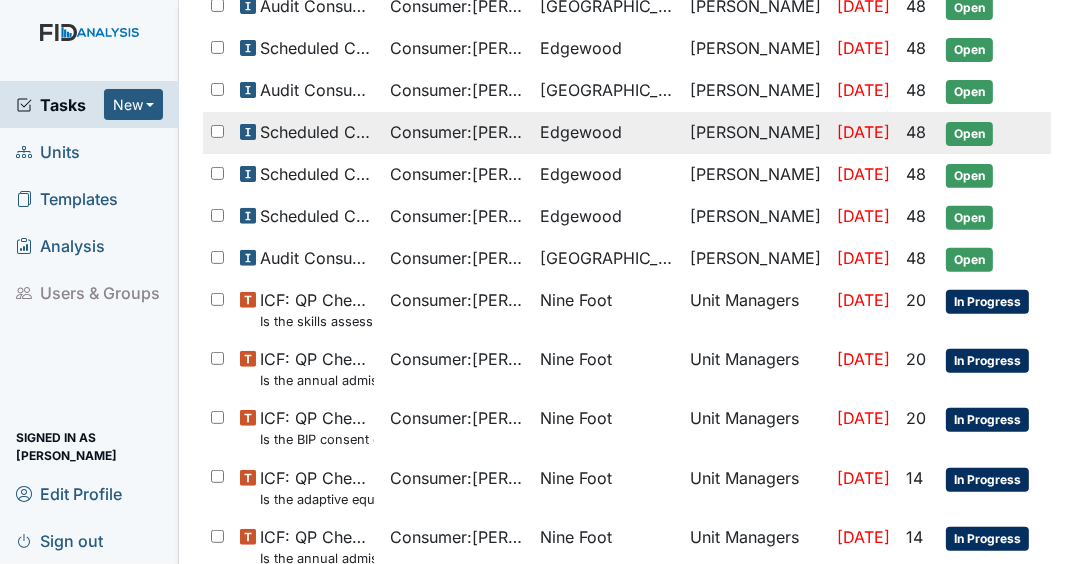 click on "Open" at bounding box center (969, 134) 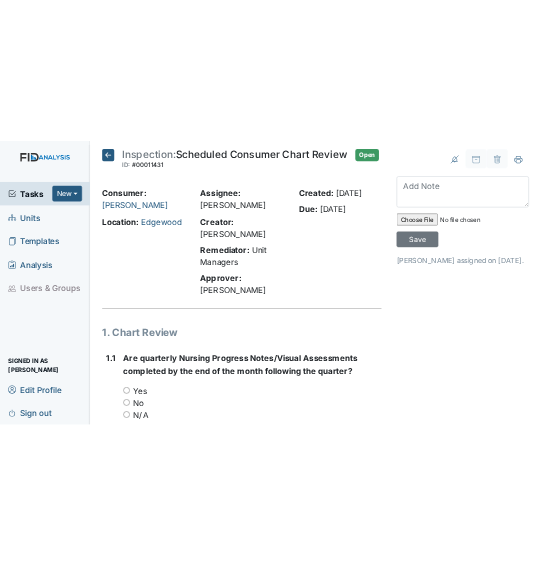 scroll, scrollTop: 0, scrollLeft: 0, axis: both 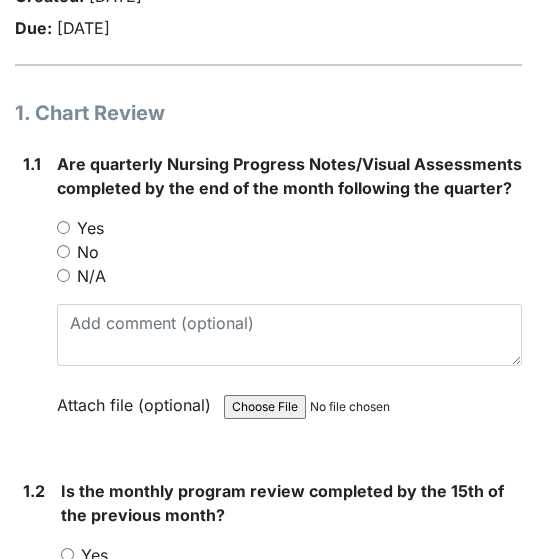 click on "Yes" at bounding box center (63, 227) 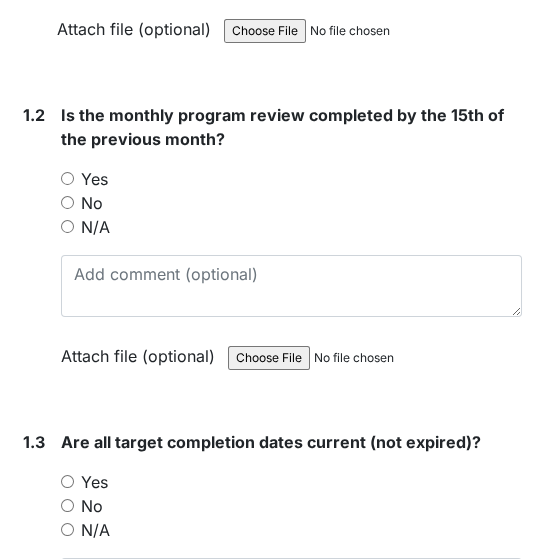 scroll, scrollTop: 720, scrollLeft: 0, axis: vertical 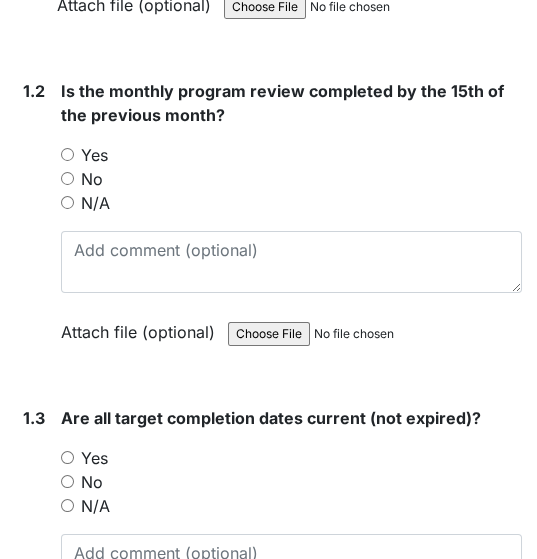 click on "Yes" at bounding box center (67, 154) 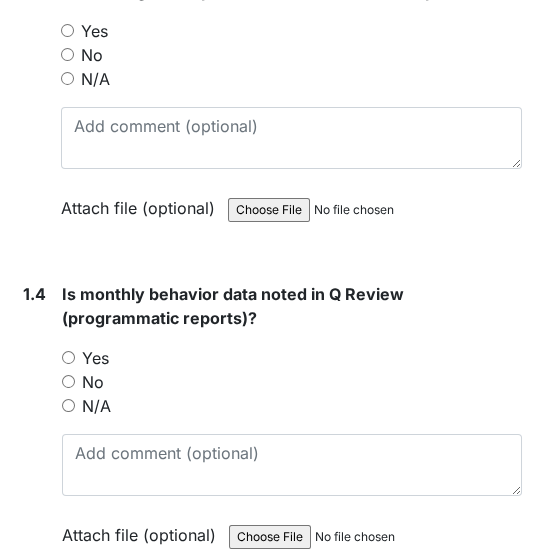 scroll, scrollTop: 1120, scrollLeft: 0, axis: vertical 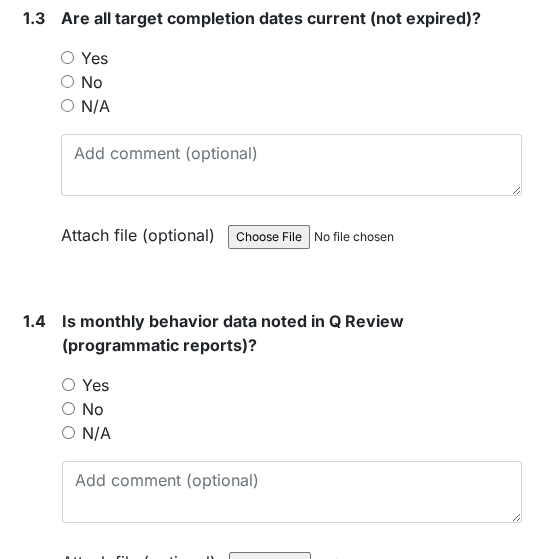 click on "Yes" at bounding box center [68, 384] 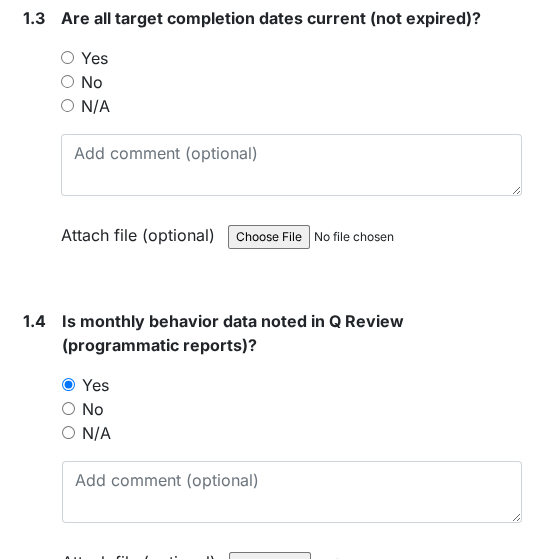 click on "Yes" at bounding box center [67, 57] 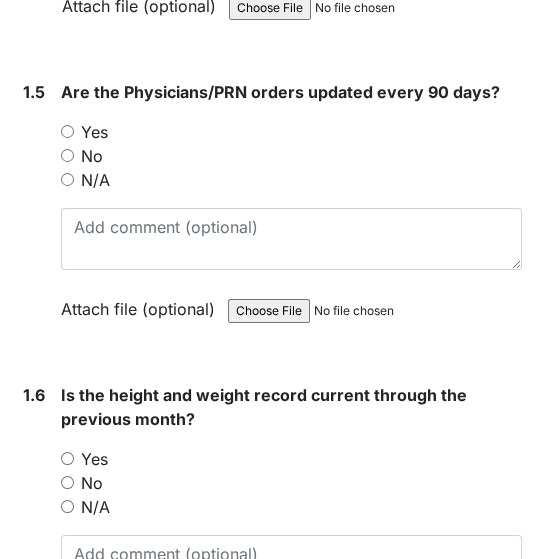 scroll, scrollTop: 1680, scrollLeft: 0, axis: vertical 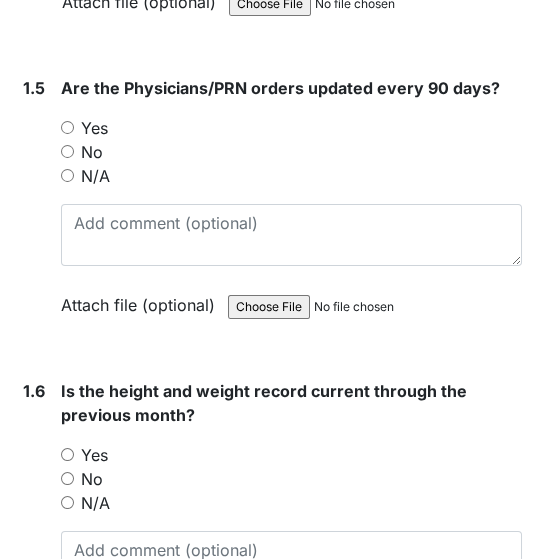 click on "Yes" at bounding box center [67, 127] 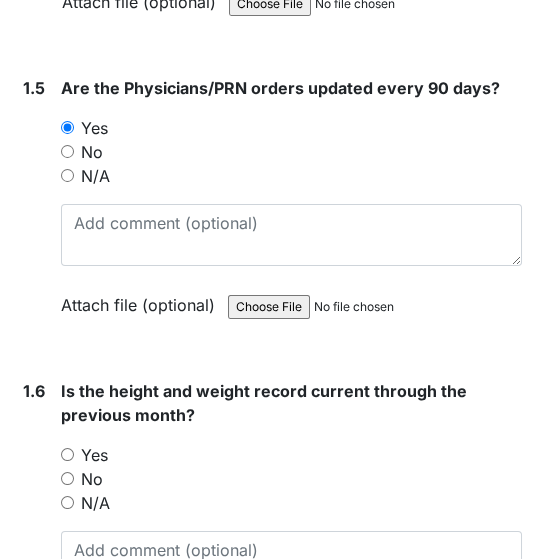 scroll, scrollTop: 1920, scrollLeft: 0, axis: vertical 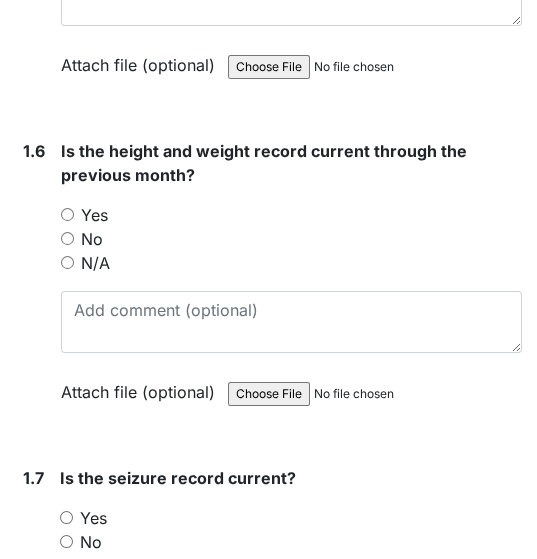 click on "Yes" at bounding box center (67, 214) 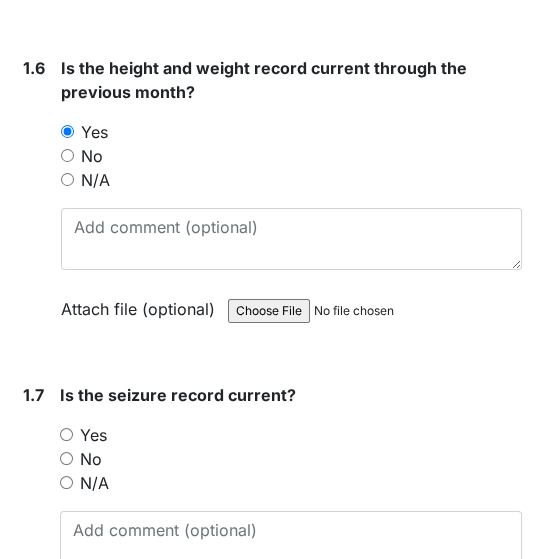 scroll, scrollTop: 2160, scrollLeft: 0, axis: vertical 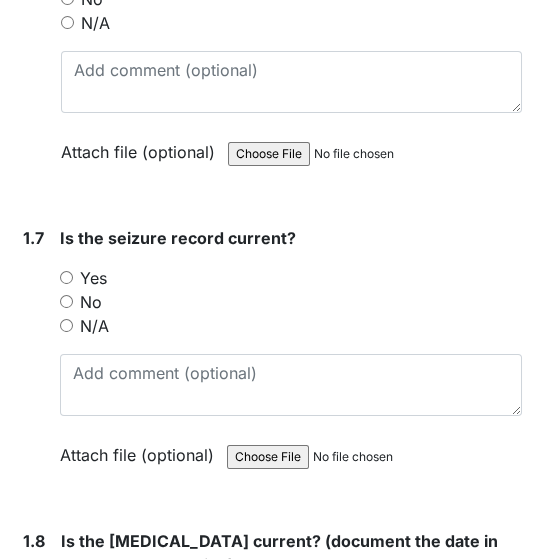 click on "N/A" at bounding box center (66, 325) 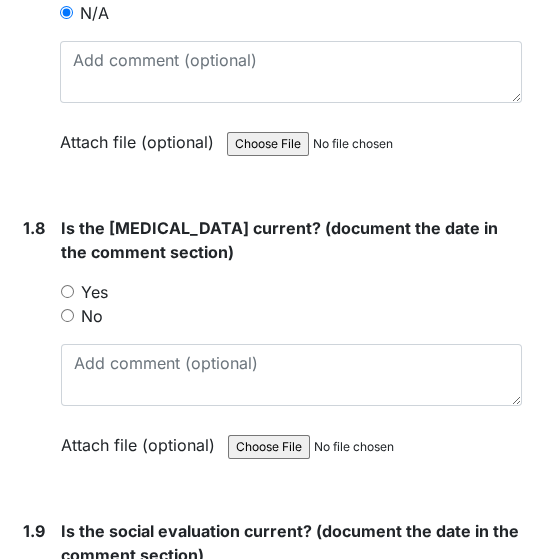scroll, scrollTop: 2480, scrollLeft: 0, axis: vertical 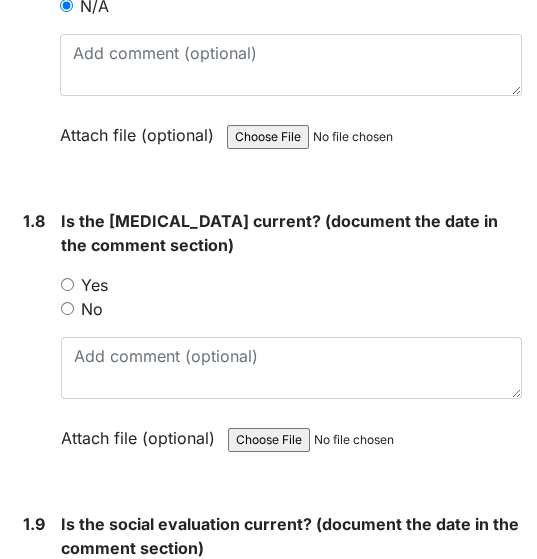 click on "Yes" at bounding box center [67, 284] 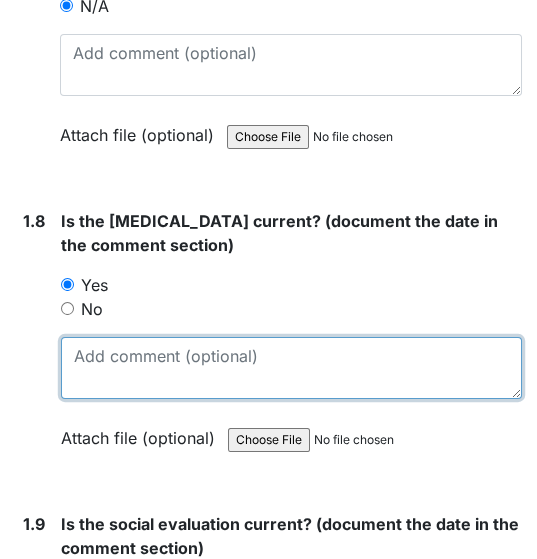 click at bounding box center [291, 368] 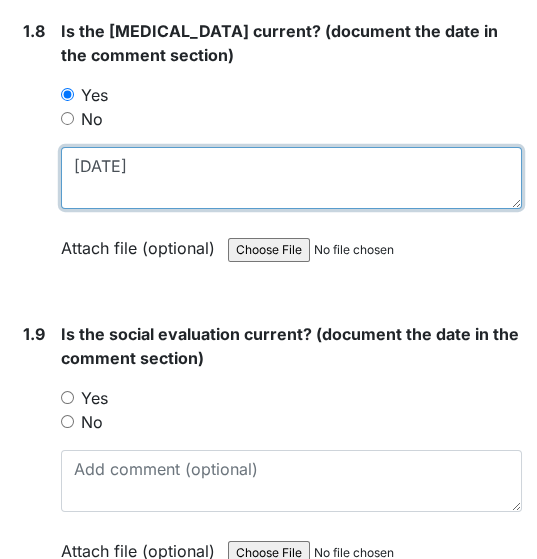 scroll, scrollTop: 2720, scrollLeft: 0, axis: vertical 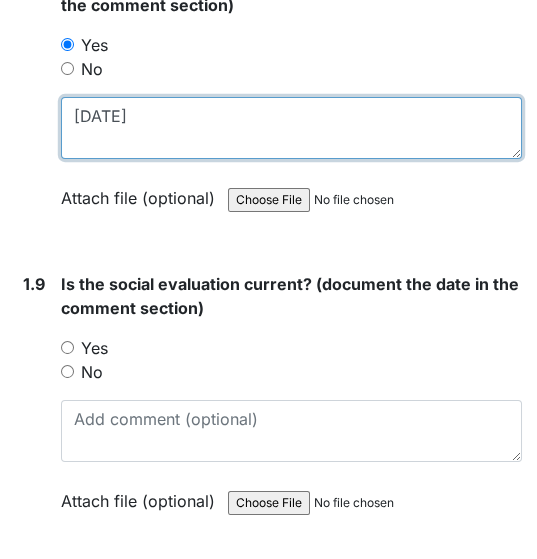 type on "10/7/01" 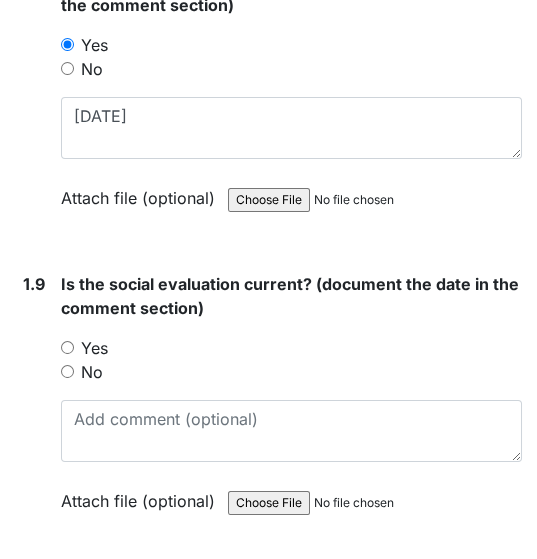 click on "Yes" at bounding box center [67, 347] 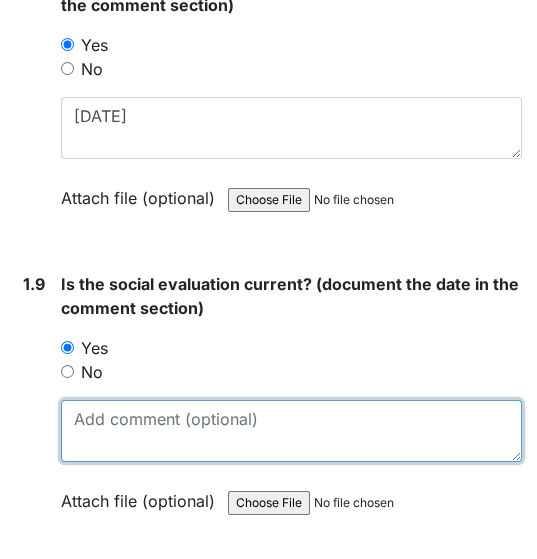 click at bounding box center [291, 431] 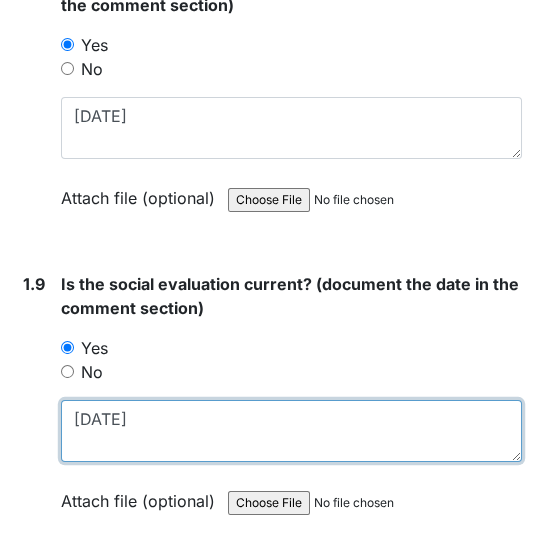 scroll, scrollTop: 3040, scrollLeft: 0, axis: vertical 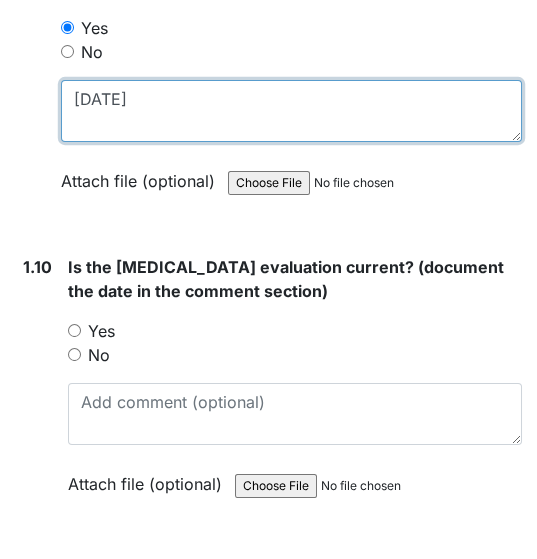 type on "10/8/01" 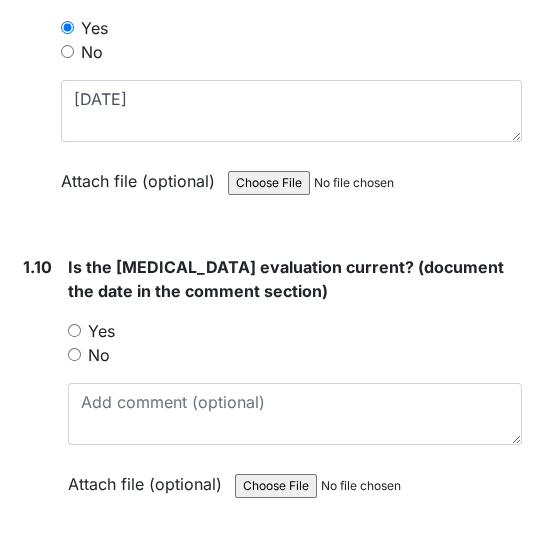 click on "Yes" at bounding box center [74, 330] 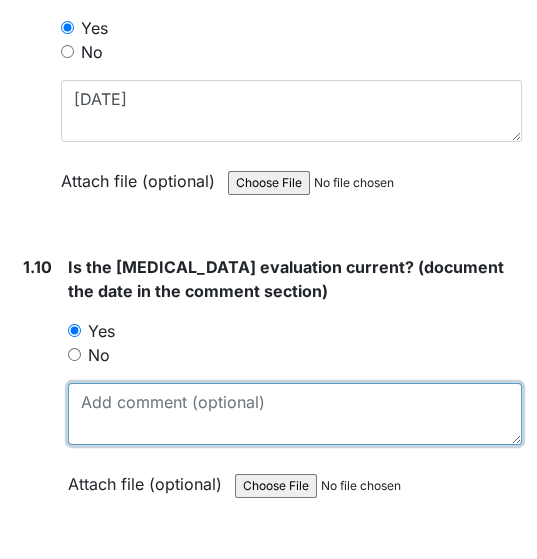 click at bounding box center (295, 414) 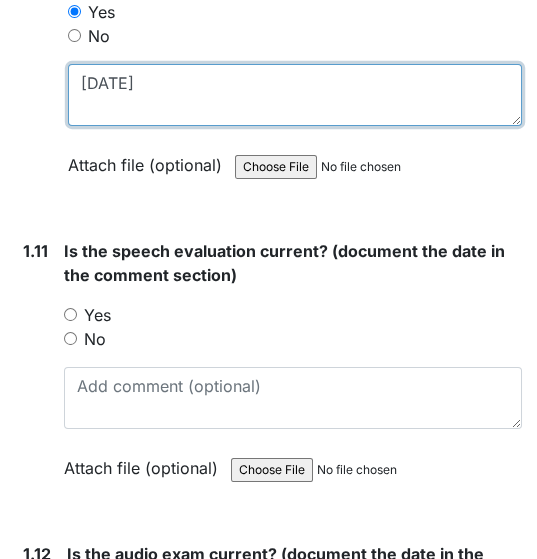 scroll, scrollTop: 3360, scrollLeft: 0, axis: vertical 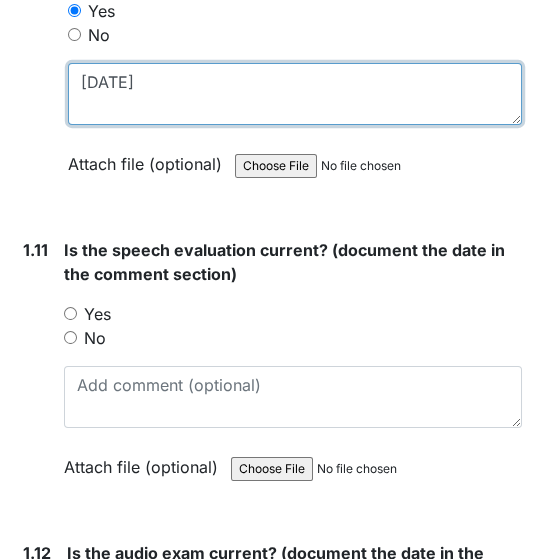 type on "4/30/12" 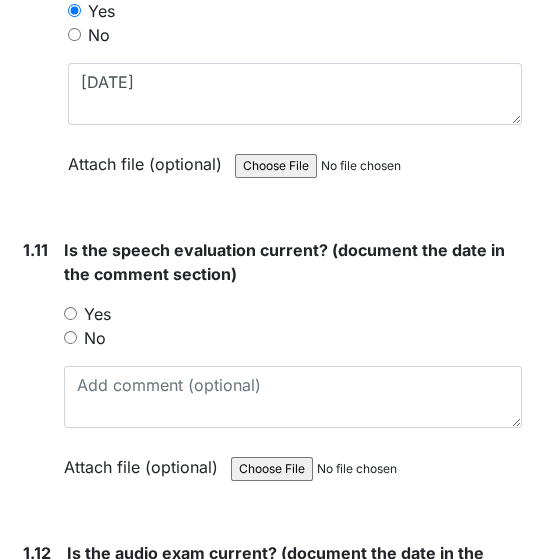 click on "Yes" at bounding box center [70, 313] 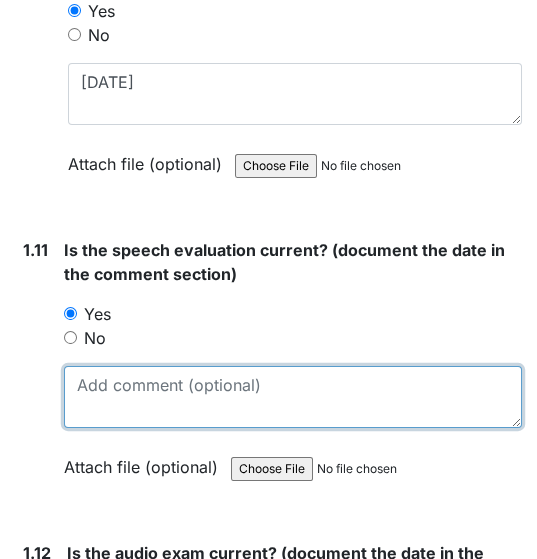 drag, startPoint x: 94, startPoint y: 390, endPoint x: 212, endPoint y: 421, distance: 122.0041 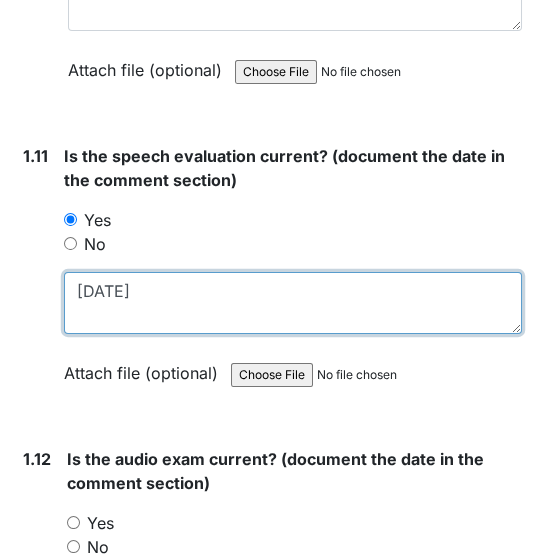scroll, scrollTop: 3760, scrollLeft: 0, axis: vertical 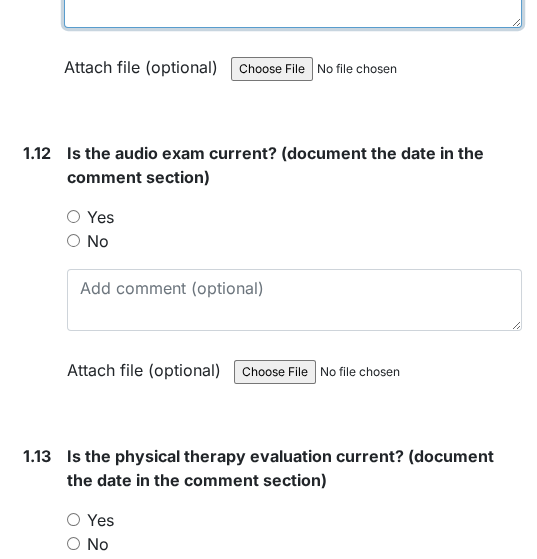type on "12/9/93" 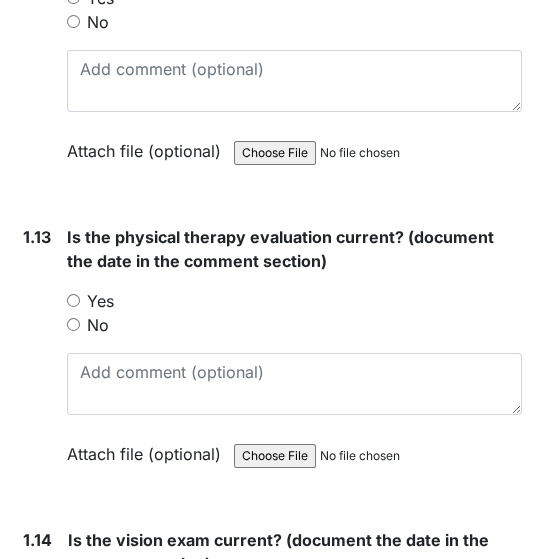 scroll, scrollTop: 4000, scrollLeft: 0, axis: vertical 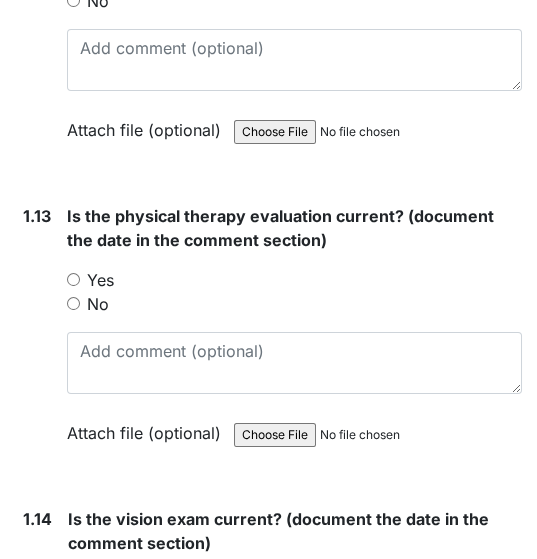 click on "Yes" at bounding box center (73, 279) 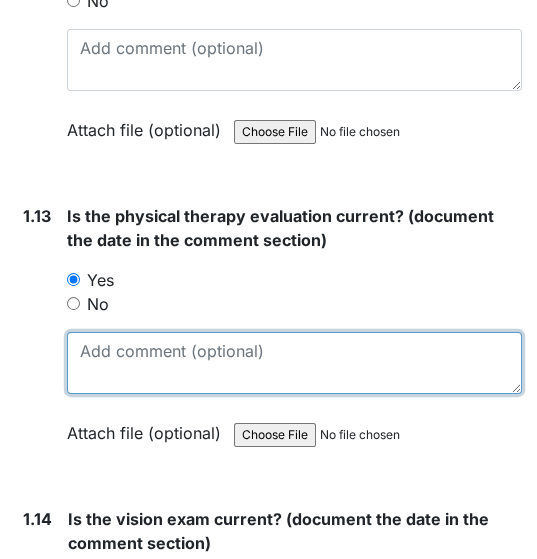 click at bounding box center [294, 363] 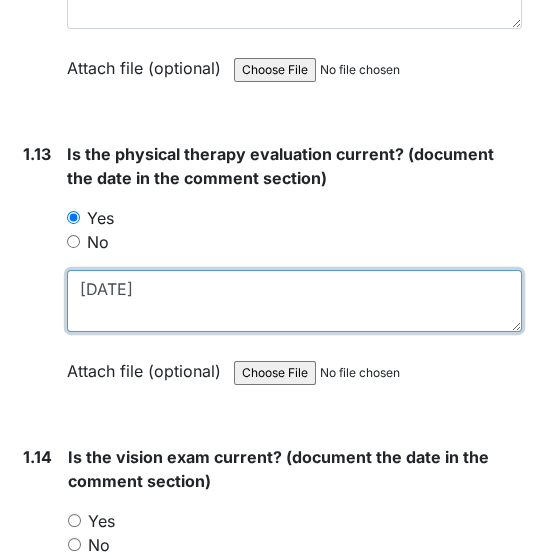 scroll, scrollTop: 4240, scrollLeft: 0, axis: vertical 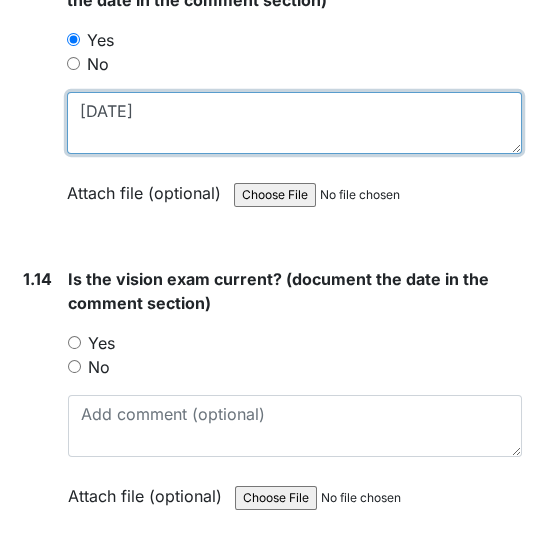 type on "7/21/23" 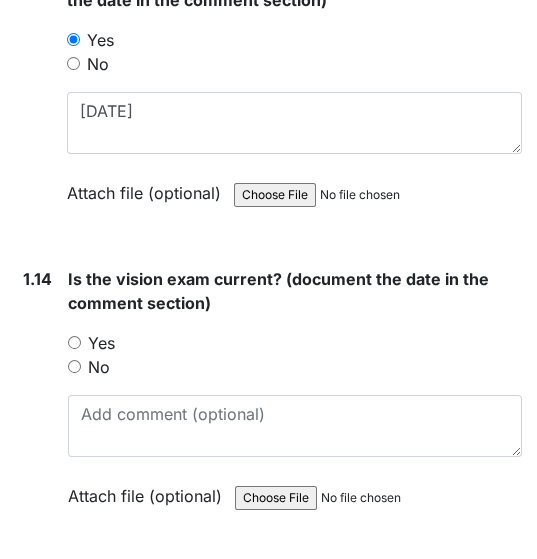 click on "Yes" at bounding box center [295, 343] 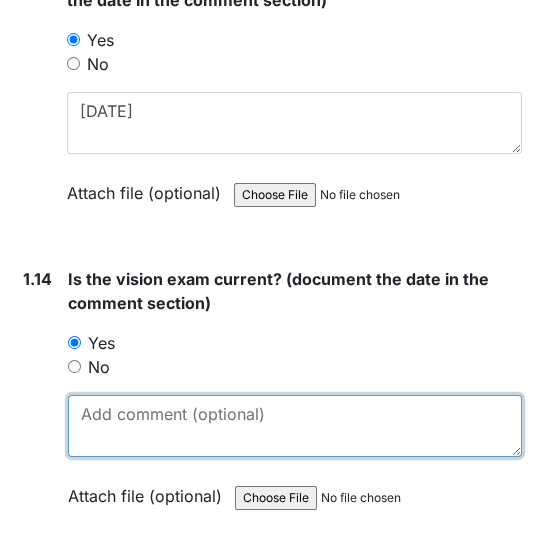 click at bounding box center [295, 426] 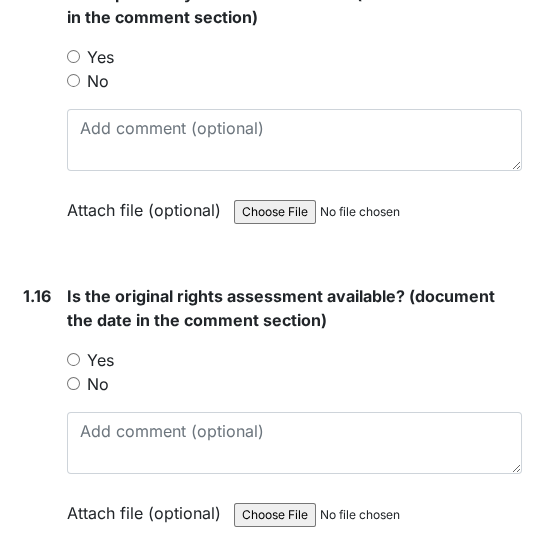 scroll, scrollTop: 4880, scrollLeft: 0, axis: vertical 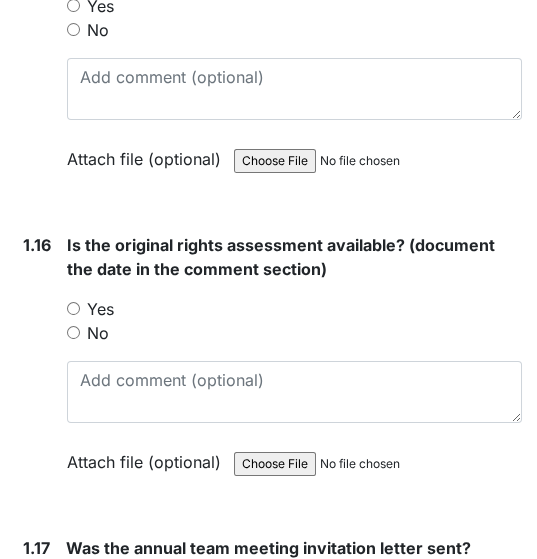 type on "10/14/17" 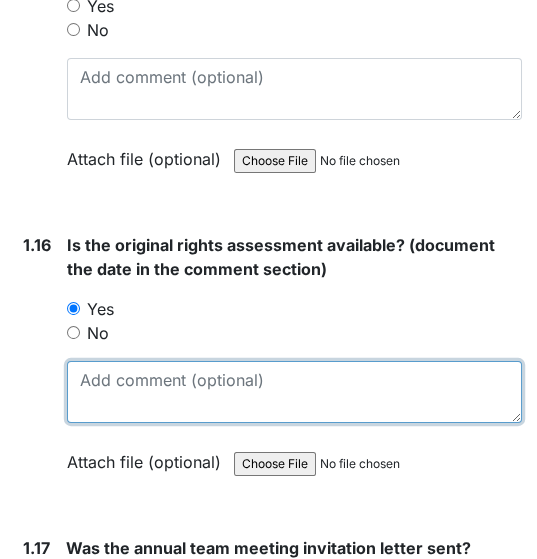 click at bounding box center (294, 392) 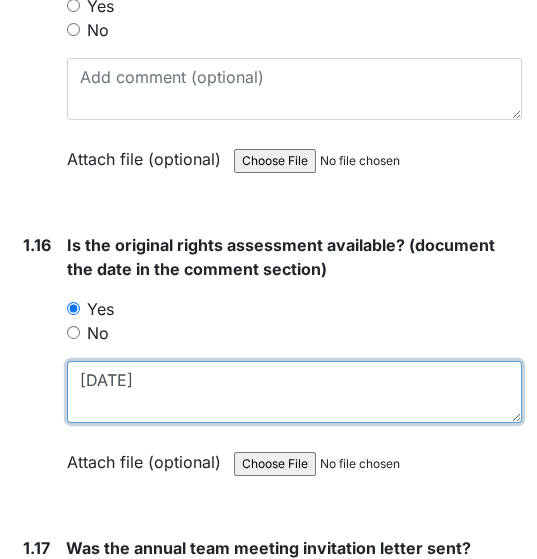 type on "8/12/2024" 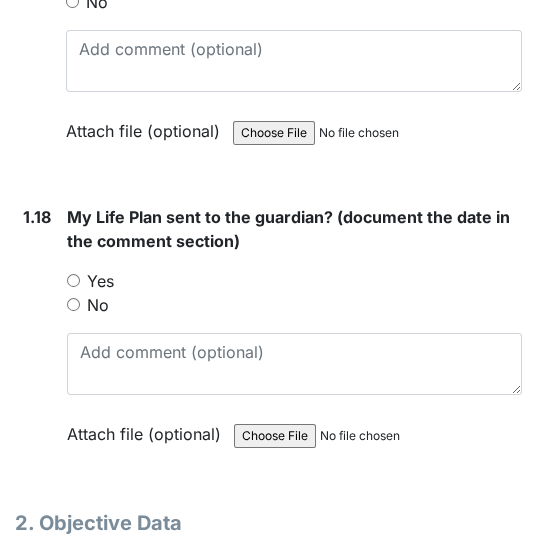 scroll, scrollTop: 5393, scrollLeft: 0, axis: vertical 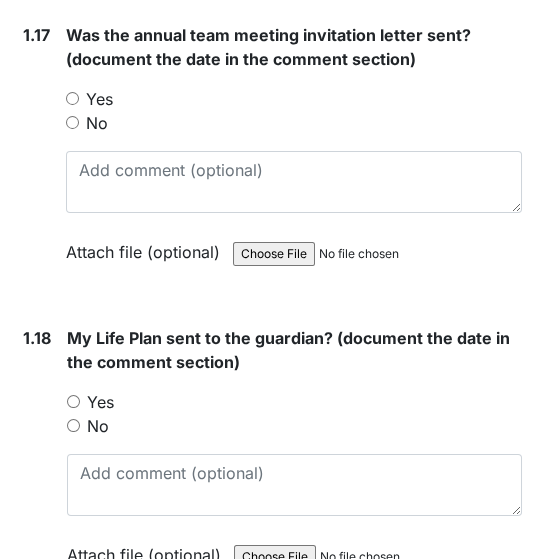 click on "No" at bounding box center [72, 122] 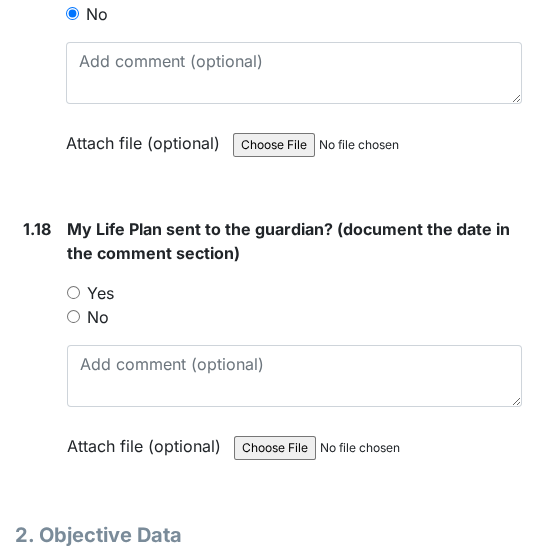 scroll, scrollTop: 5633, scrollLeft: 0, axis: vertical 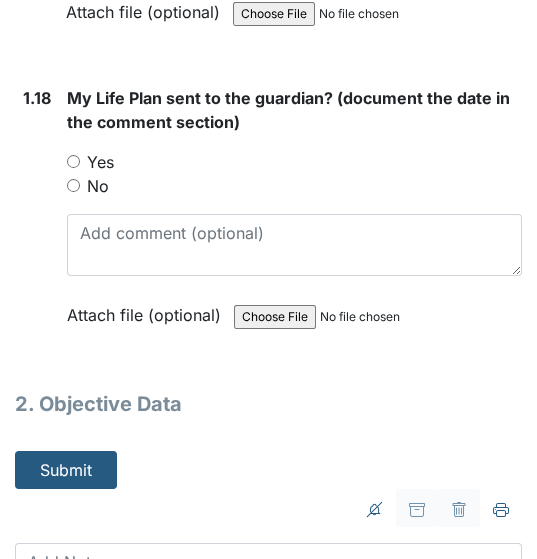 click on "No" at bounding box center [73, 185] 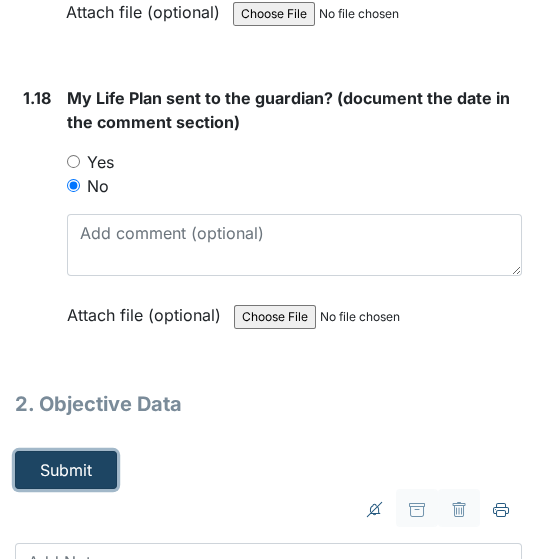click on "Submit" at bounding box center (66, 470) 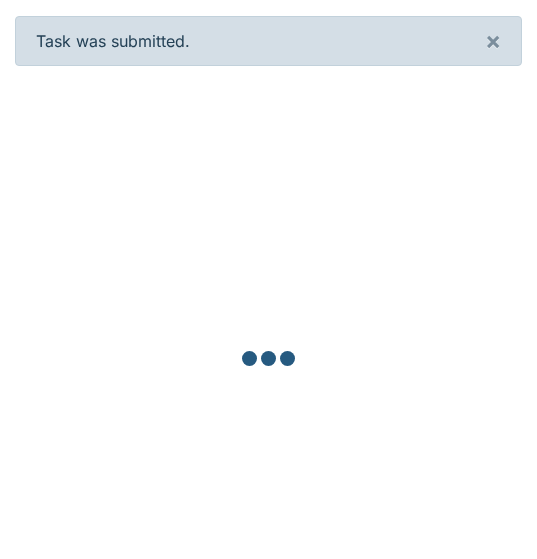 scroll, scrollTop: 0, scrollLeft: 0, axis: both 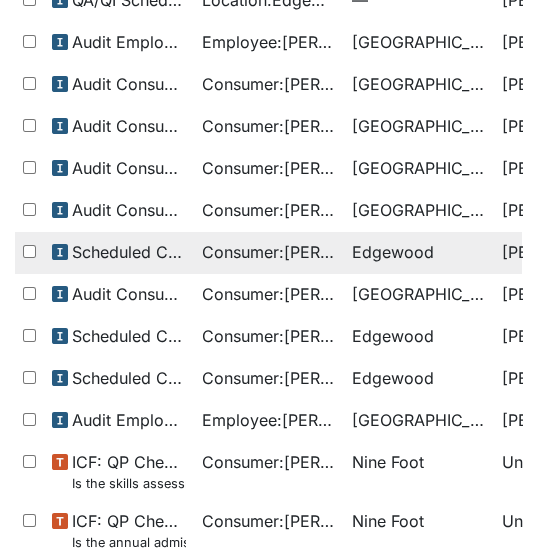 click on "Edgewood" at bounding box center [419, 253] 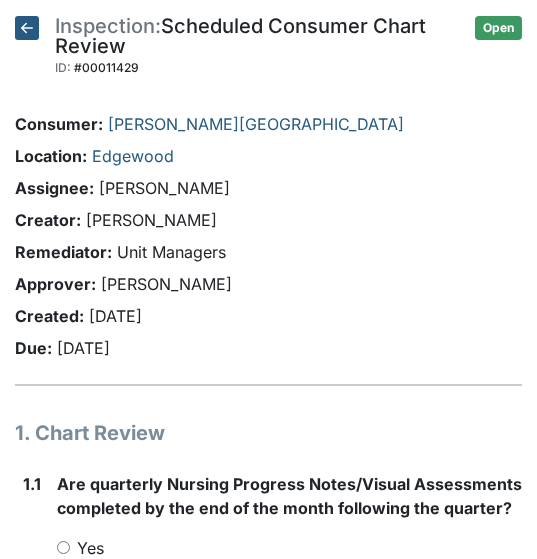 scroll, scrollTop: 0, scrollLeft: 0, axis: both 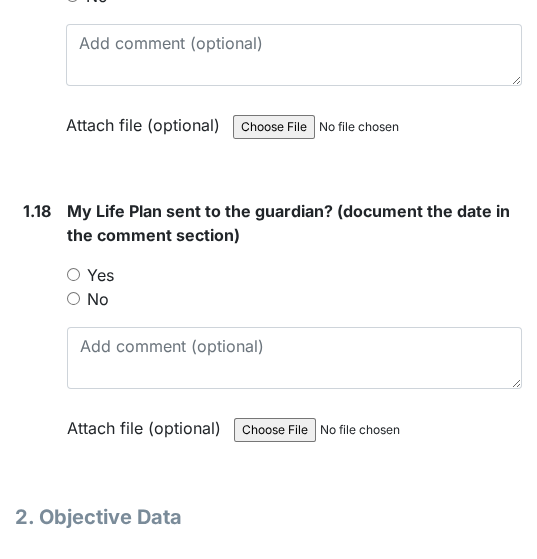 click on "No" at bounding box center [73, 298] 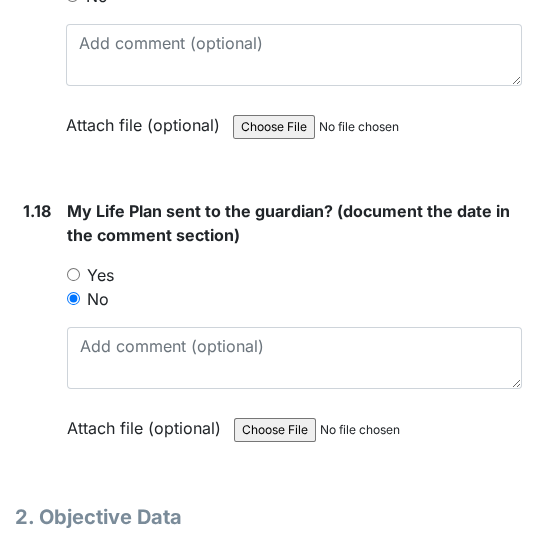 scroll, scrollTop: 5360, scrollLeft: 0, axis: vertical 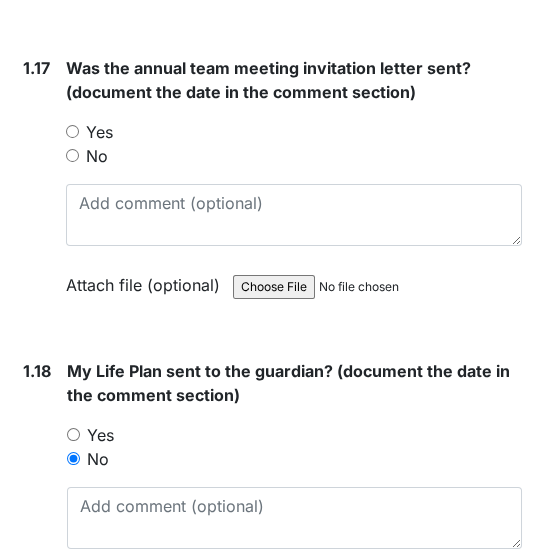 click on "No" at bounding box center [72, 155] 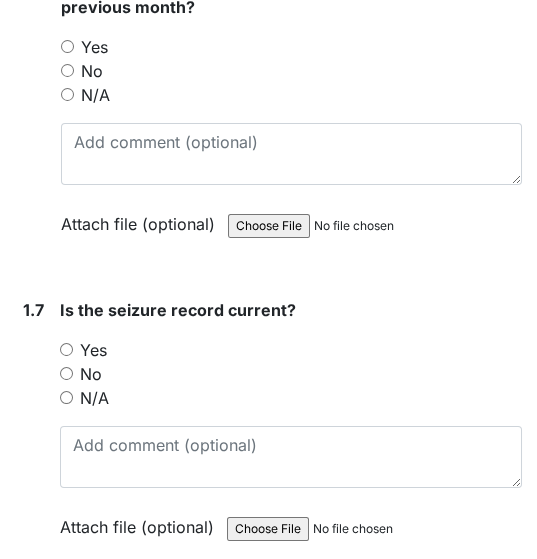 scroll, scrollTop: 2560, scrollLeft: 0, axis: vertical 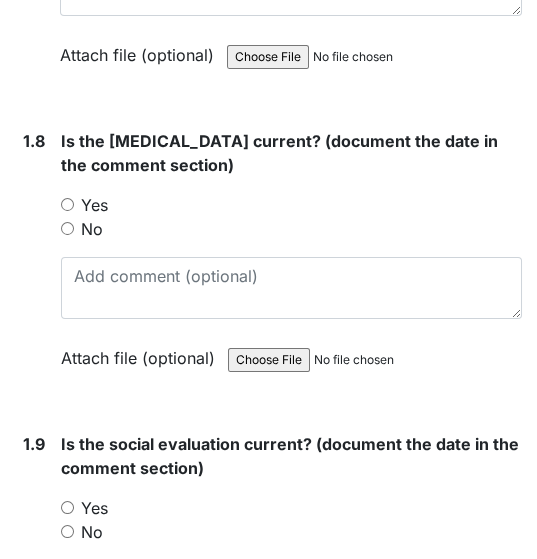 click on "Yes" at bounding box center [67, 204] 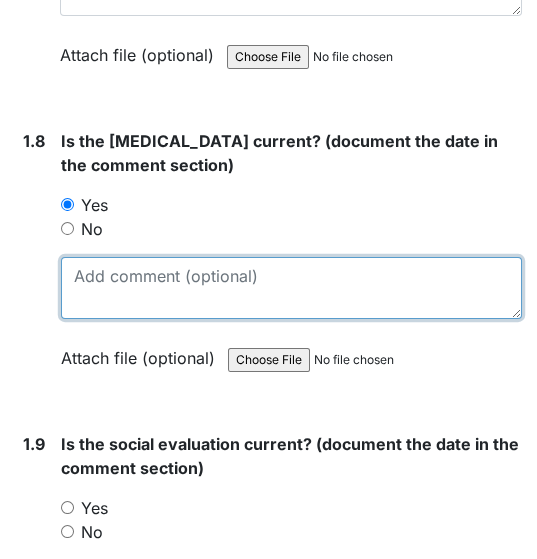 click at bounding box center (291, 288) 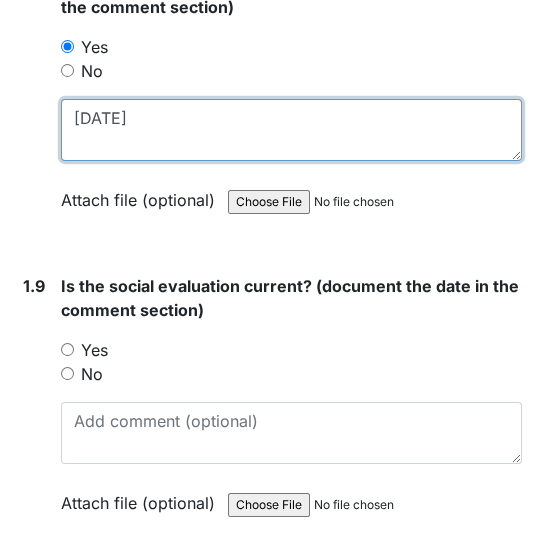 scroll, scrollTop: 2720, scrollLeft: 0, axis: vertical 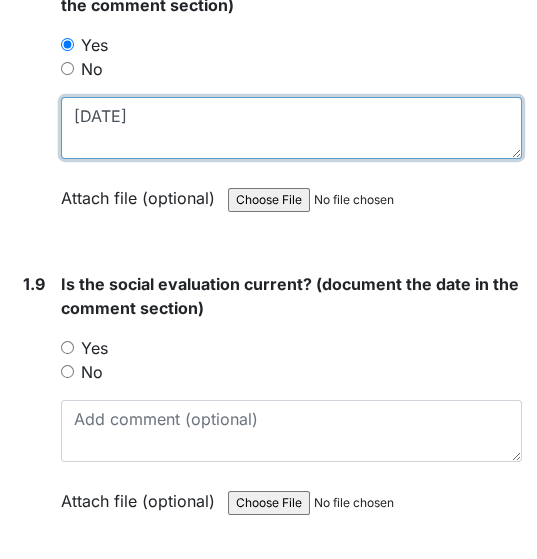 type on "11/8/18" 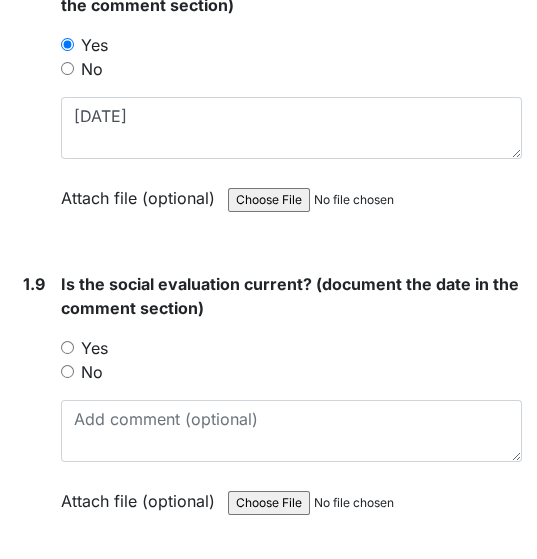 click on "Yes" at bounding box center (67, 347) 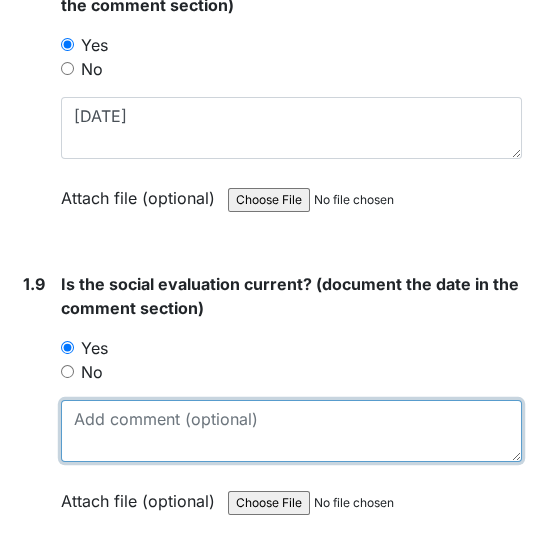 click at bounding box center (291, 431) 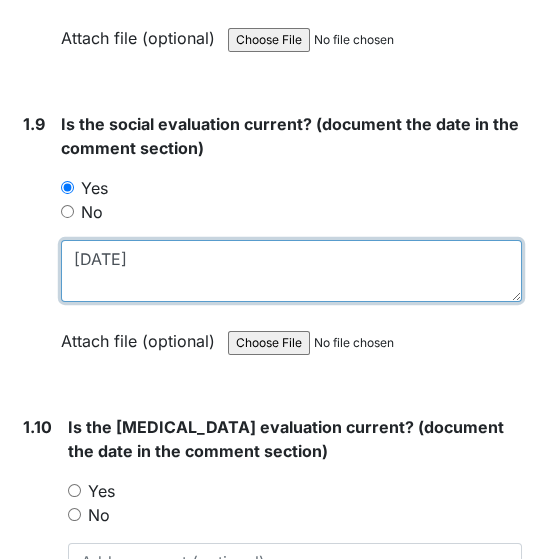 scroll, scrollTop: 3040, scrollLeft: 0, axis: vertical 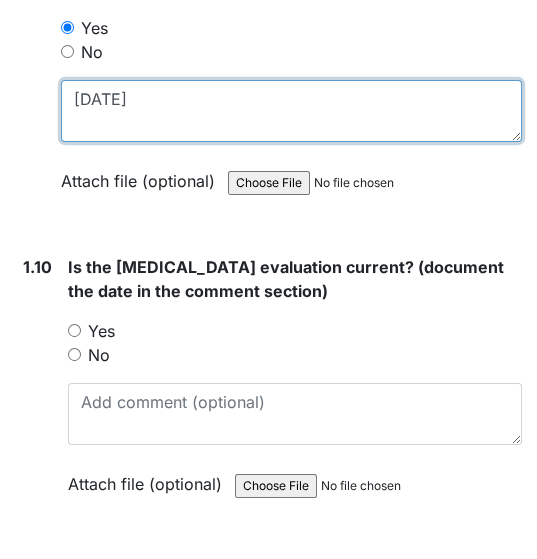 type on "11/16/18" 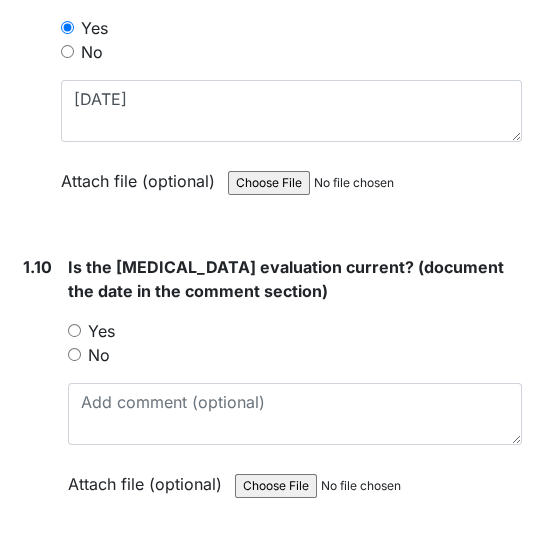 click on "Yes" at bounding box center (74, 330) 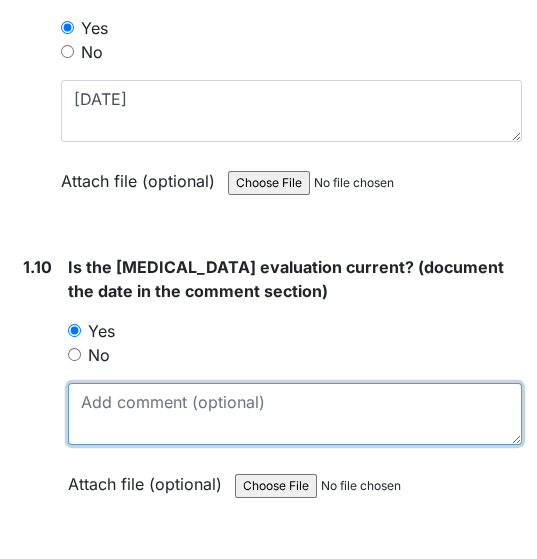 click at bounding box center (295, 414) 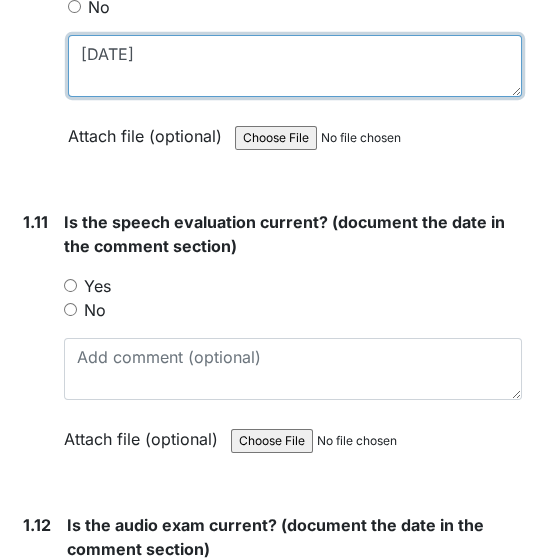 scroll, scrollTop: 3440, scrollLeft: 0, axis: vertical 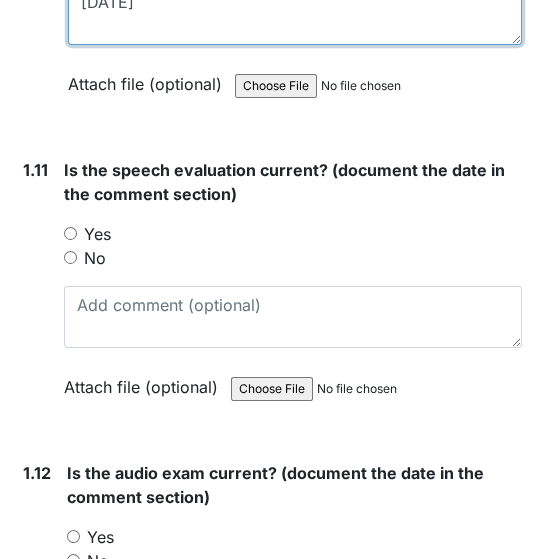 type on "12/18/18" 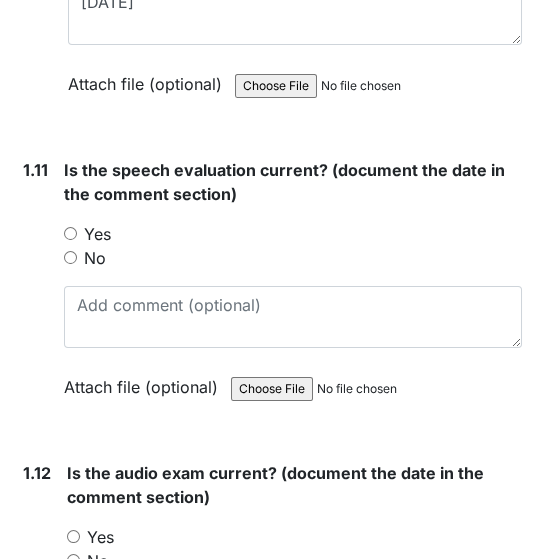 click on "No" at bounding box center (70, 257) 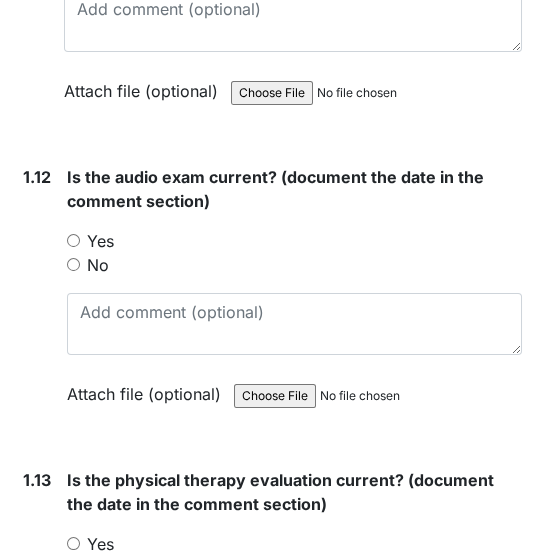scroll, scrollTop: 3760, scrollLeft: 0, axis: vertical 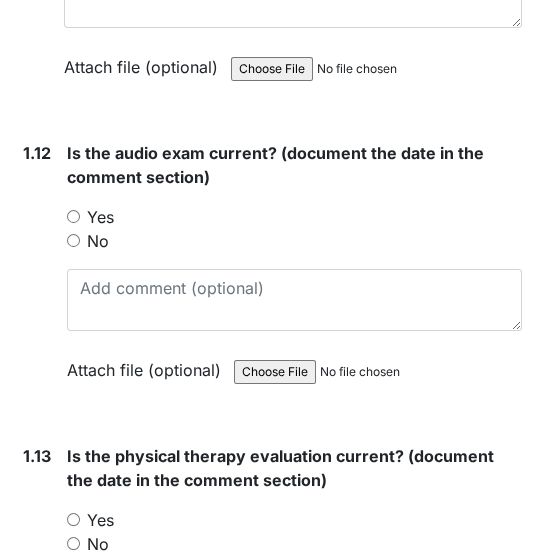 click on "No" at bounding box center [73, 240] 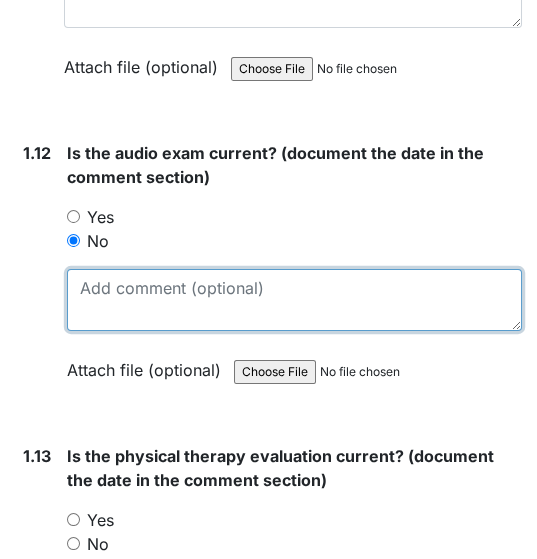 click at bounding box center [294, 300] 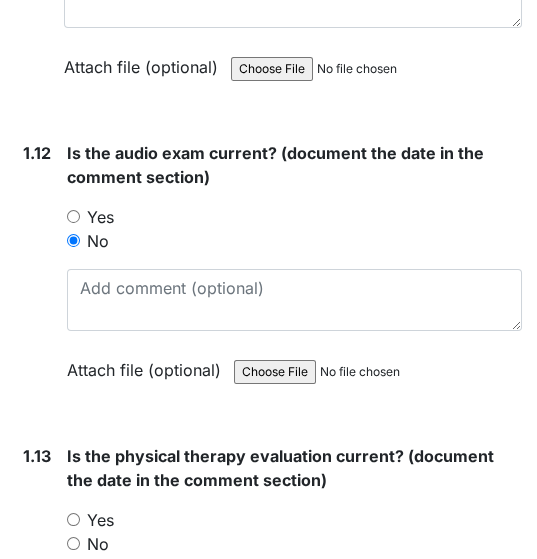 click on "Yes" at bounding box center (73, 519) 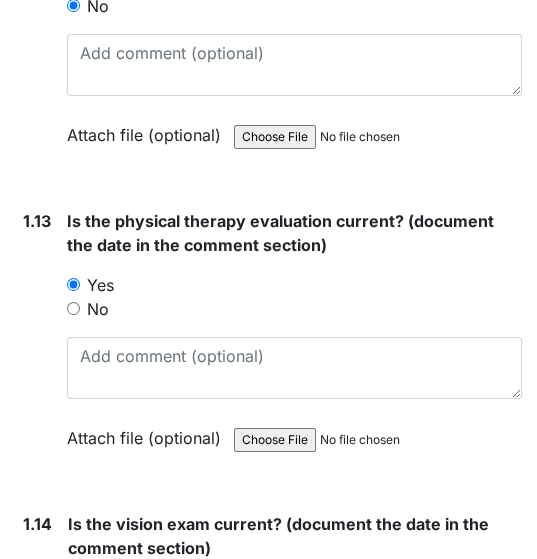 scroll, scrollTop: 4000, scrollLeft: 0, axis: vertical 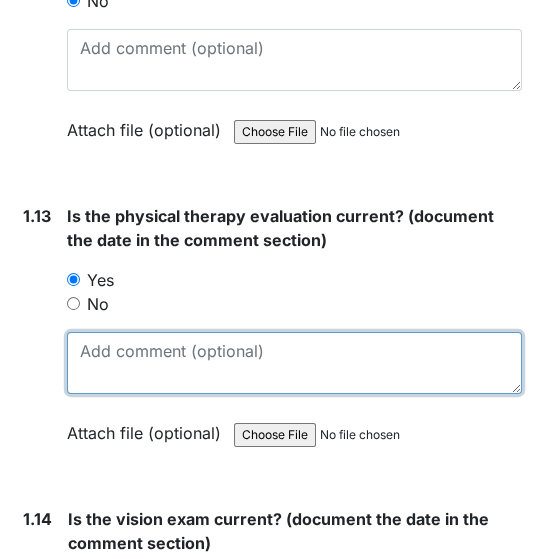 click at bounding box center (294, 363) 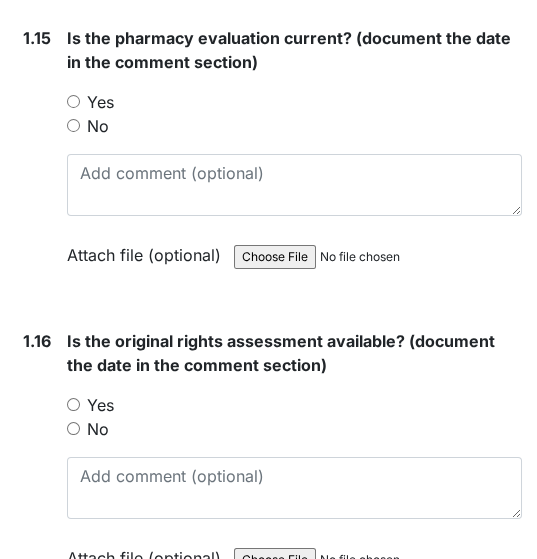 scroll, scrollTop: 4800, scrollLeft: 0, axis: vertical 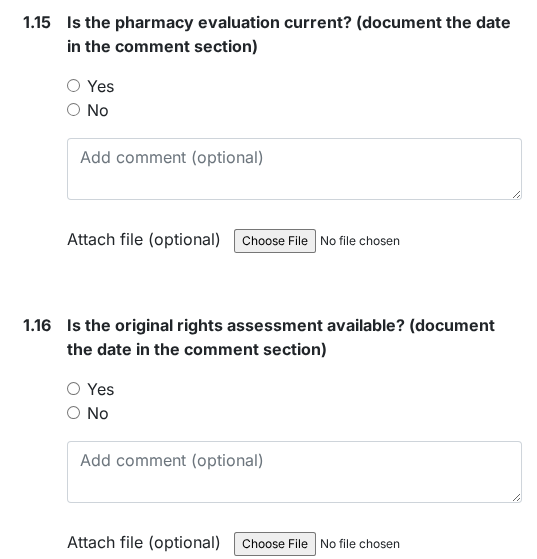 type on "6/4/19" 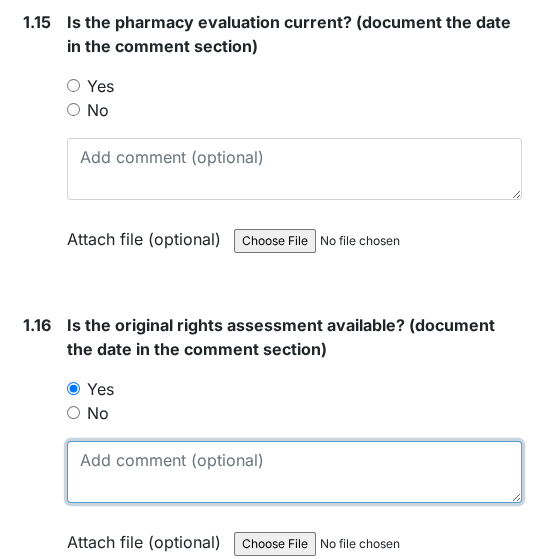 click at bounding box center (294, 472) 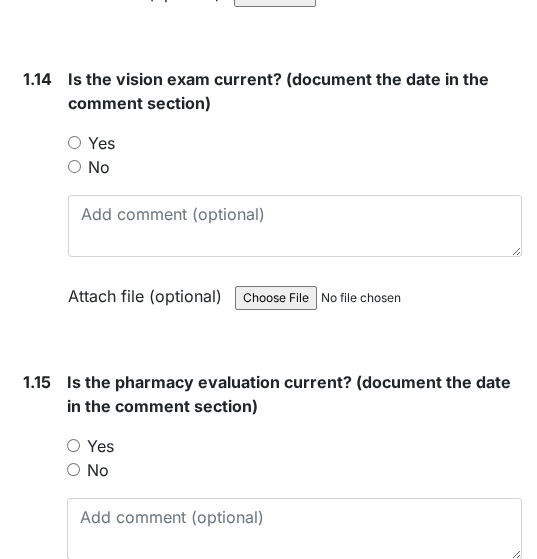 scroll, scrollTop: 4353, scrollLeft: 0, axis: vertical 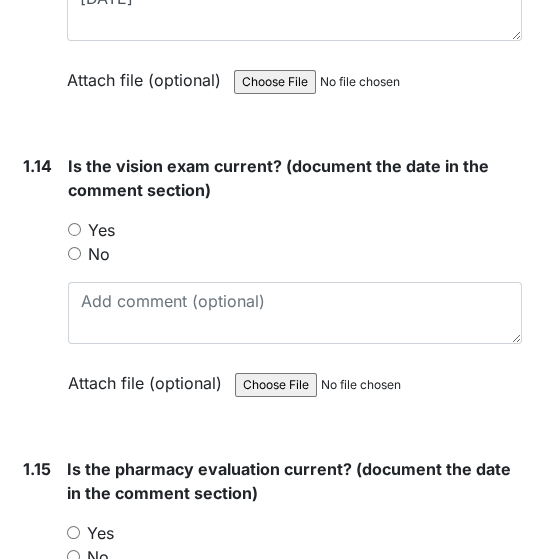 type on "11/16/18" 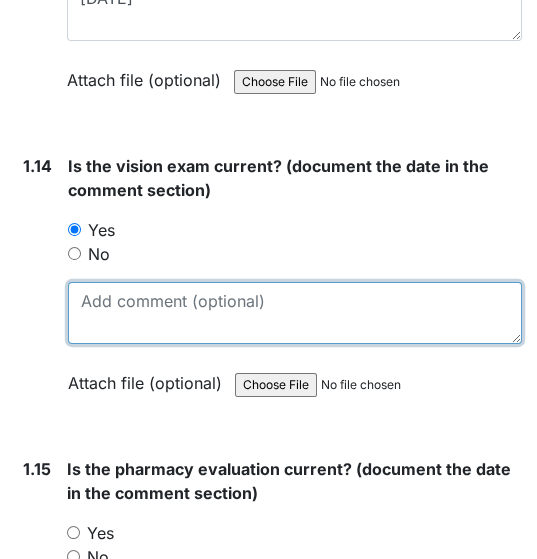 click at bounding box center [295, 313] 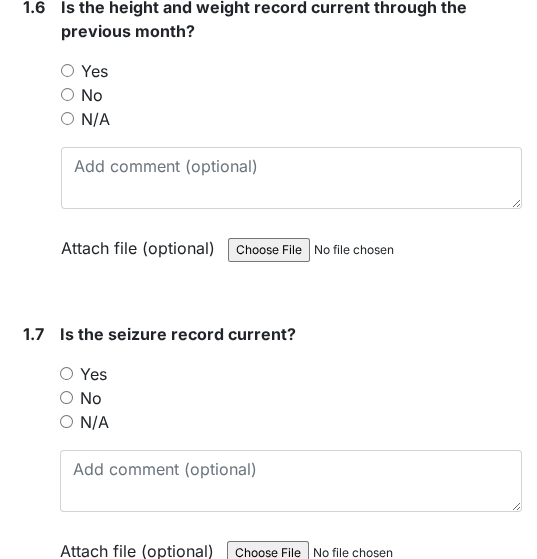 scroll, scrollTop: 2033, scrollLeft: 0, axis: vertical 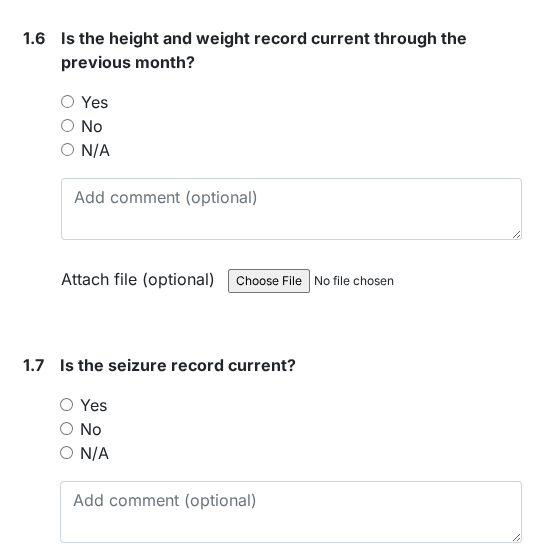 type on "7/25/24" 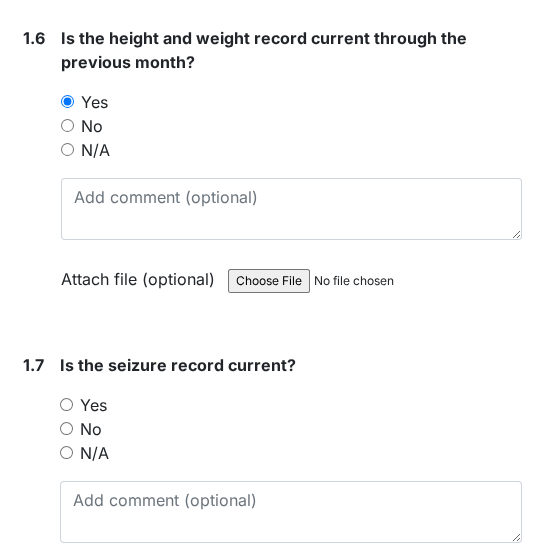 click on "N/A" at bounding box center [66, 452] 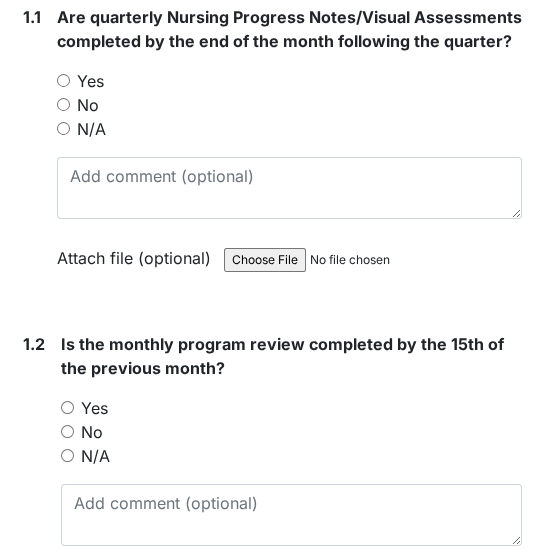 scroll, scrollTop: 480, scrollLeft: 0, axis: vertical 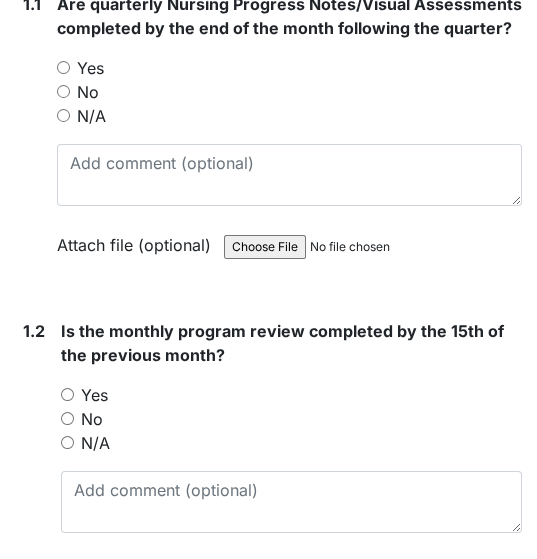click on "Yes" at bounding box center (63, 67) 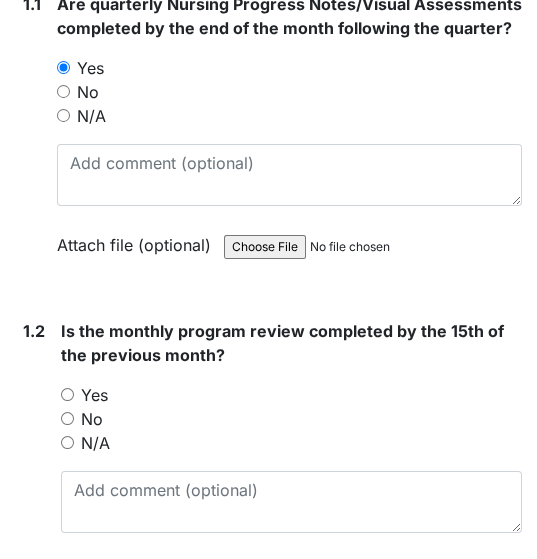 click on "Yes" at bounding box center [67, 394] 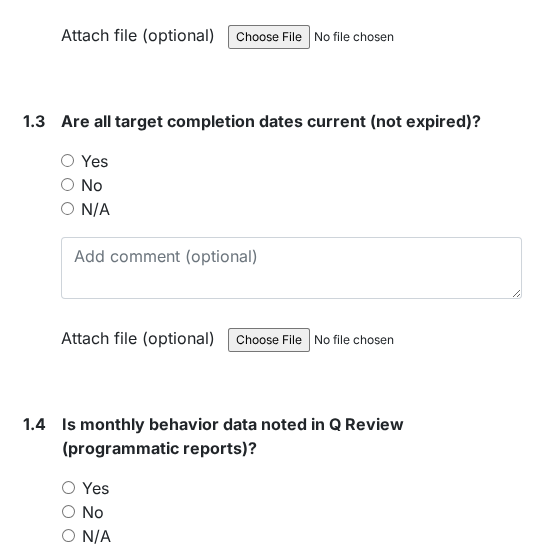 scroll, scrollTop: 1040, scrollLeft: 0, axis: vertical 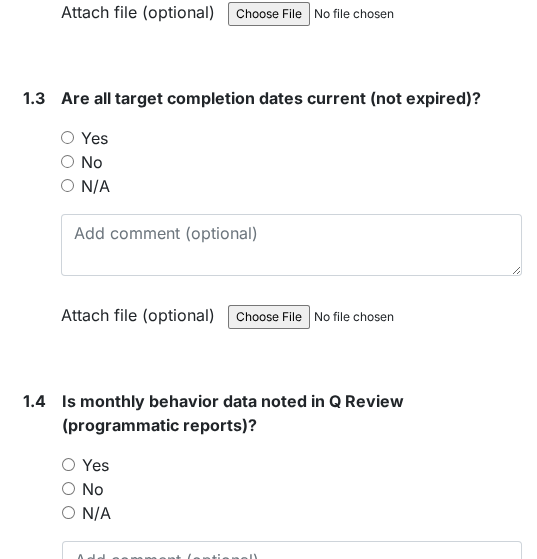 click on "Yes" at bounding box center [67, 137] 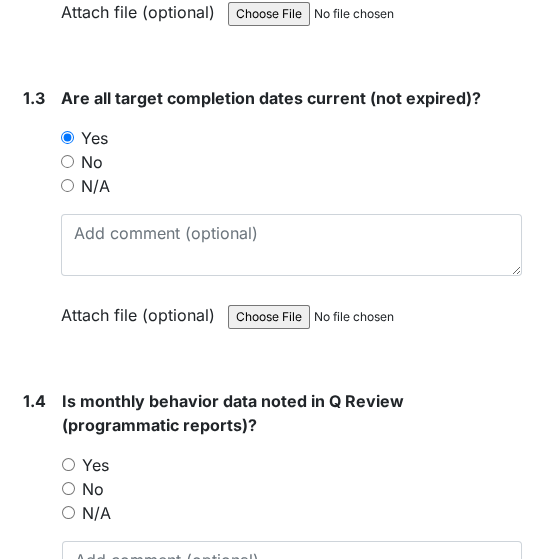 scroll, scrollTop: 1440, scrollLeft: 0, axis: vertical 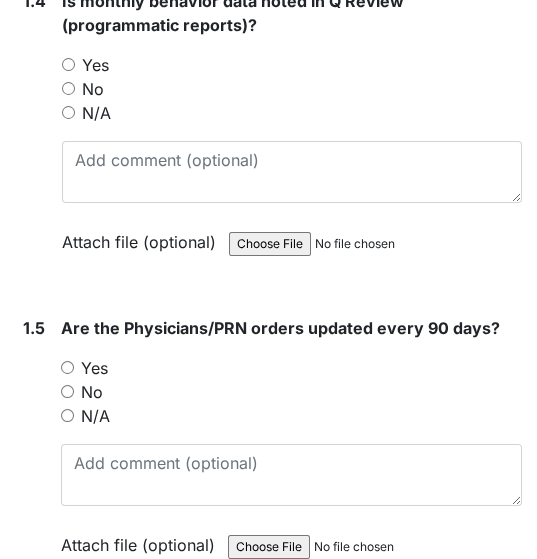 click on "Yes" at bounding box center [68, 64] 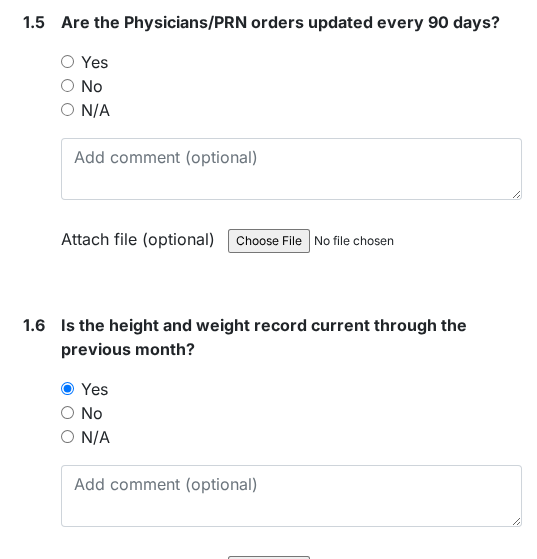 scroll, scrollTop: 1760, scrollLeft: 0, axis: vertical 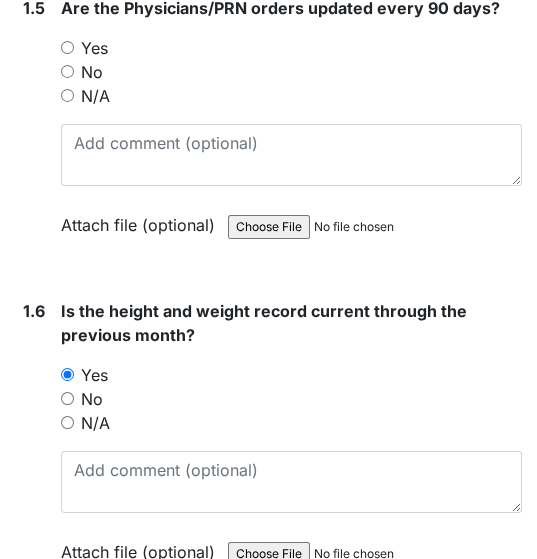 click on "Yes" at bounding box center [67, 47] 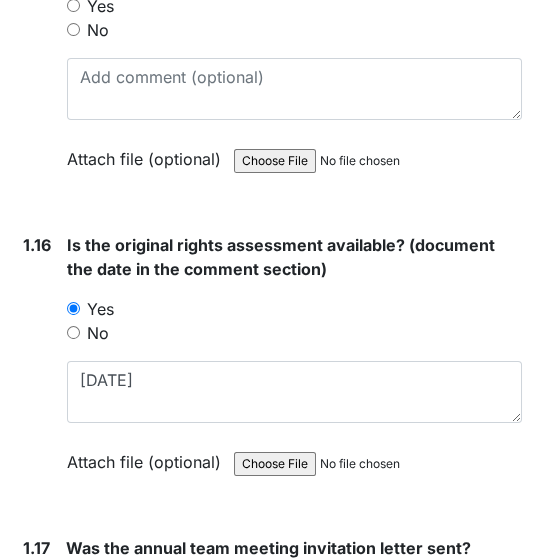 scroll, scrollTop: 4720, scrollLeft: 0, axis: vertical 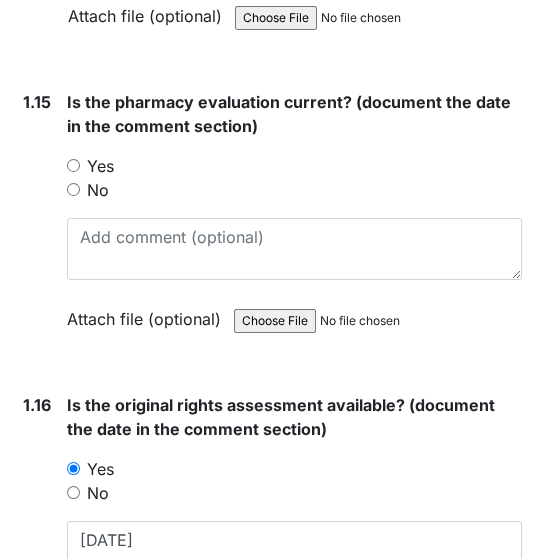 click on "Yes" at bounding box center [73, 165] 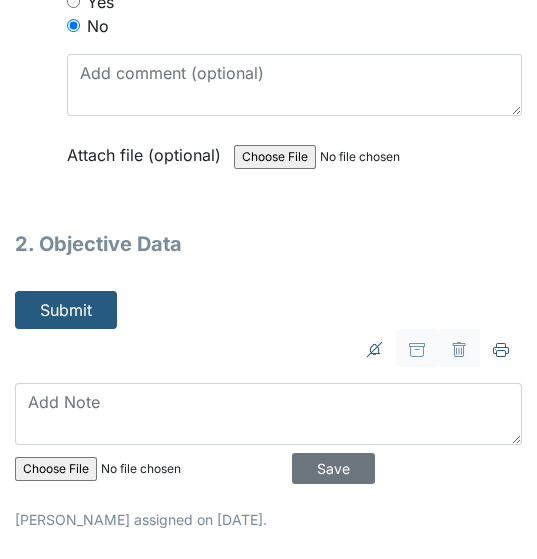 scroll, scrollTop: 5793, scrollLeft: 0, axis: vertical 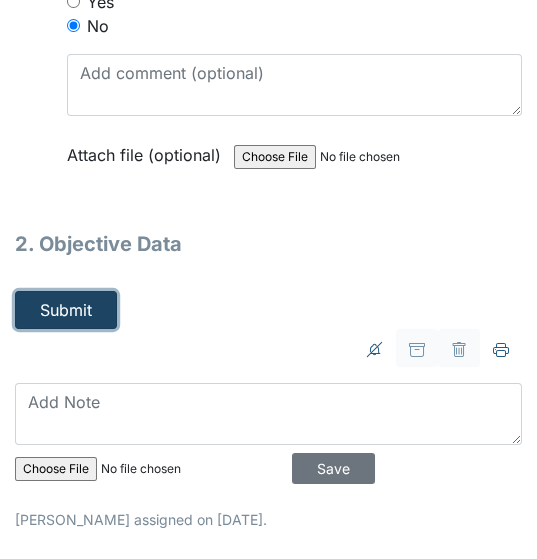 click on "Submit" at bounding box center [66, 310] 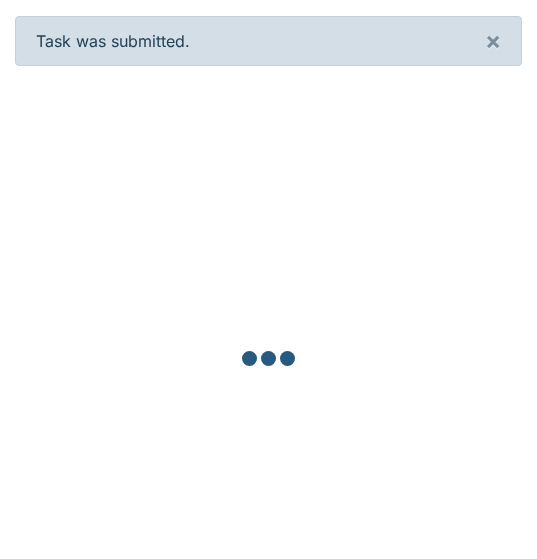 scroll, scrollTop: 0, scrollLeft: 0, axis: both 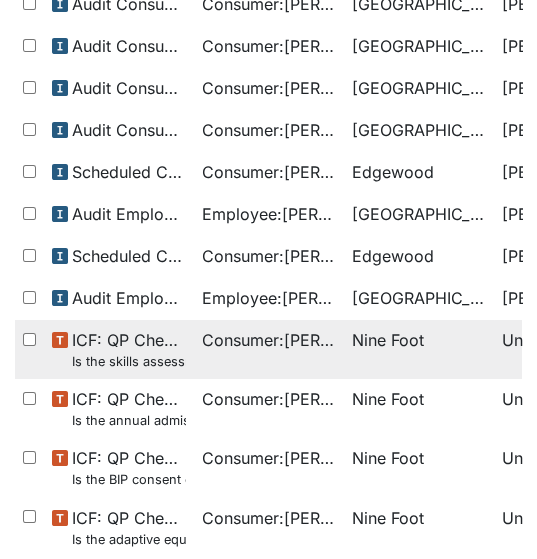 click on "Consumer :  Tyndall, Walter" at bounding box center [269, 340] 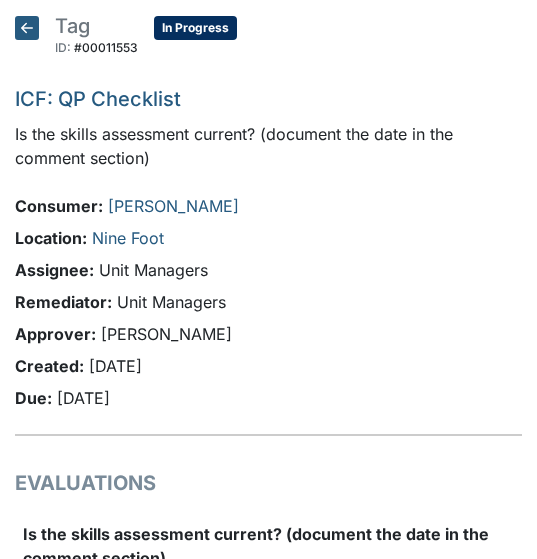scroll, scrollTop: 0, scrollLeft: 0, axis: both 